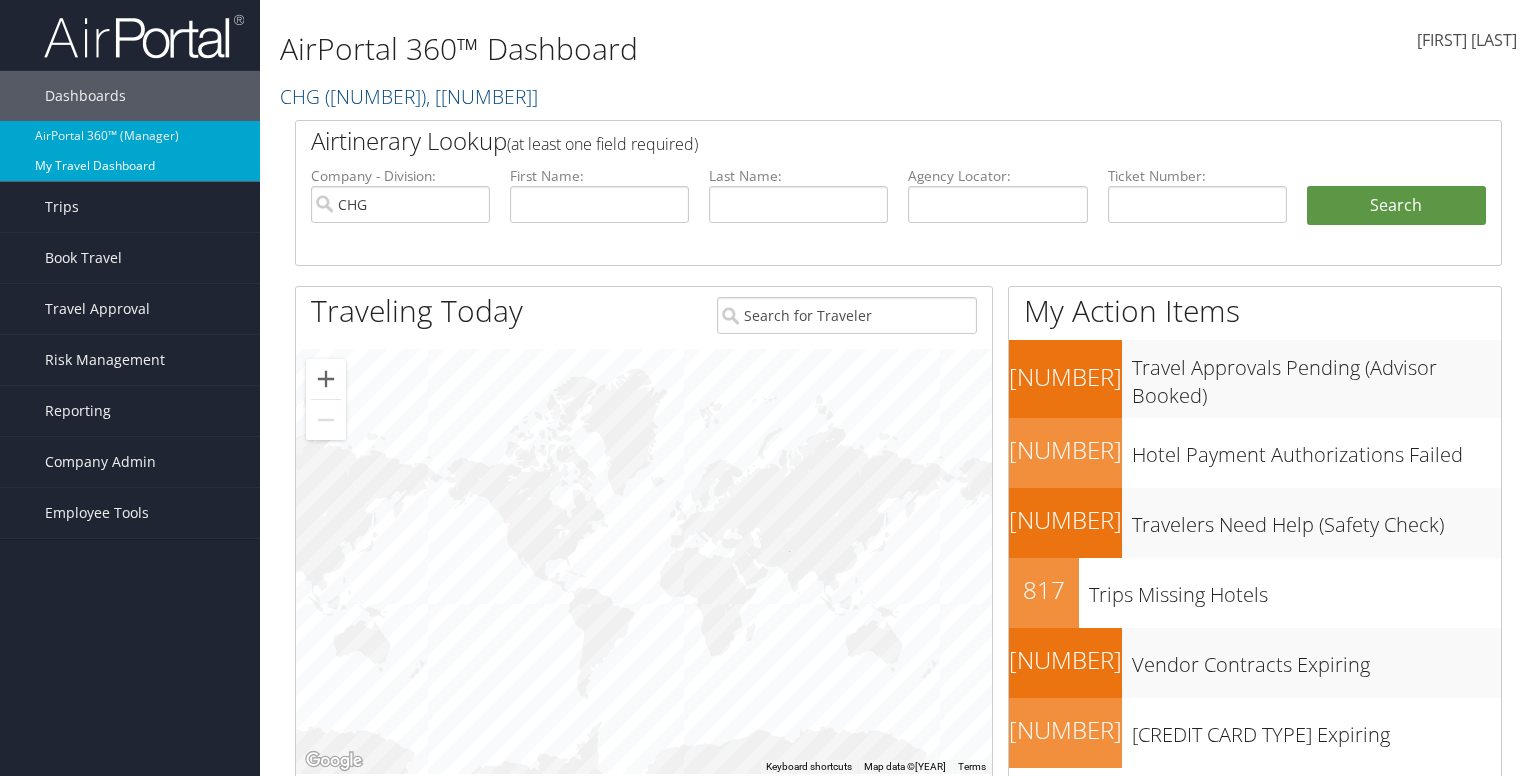 scroll, scrollTop: 0, scrollLeft: 0, axis: both 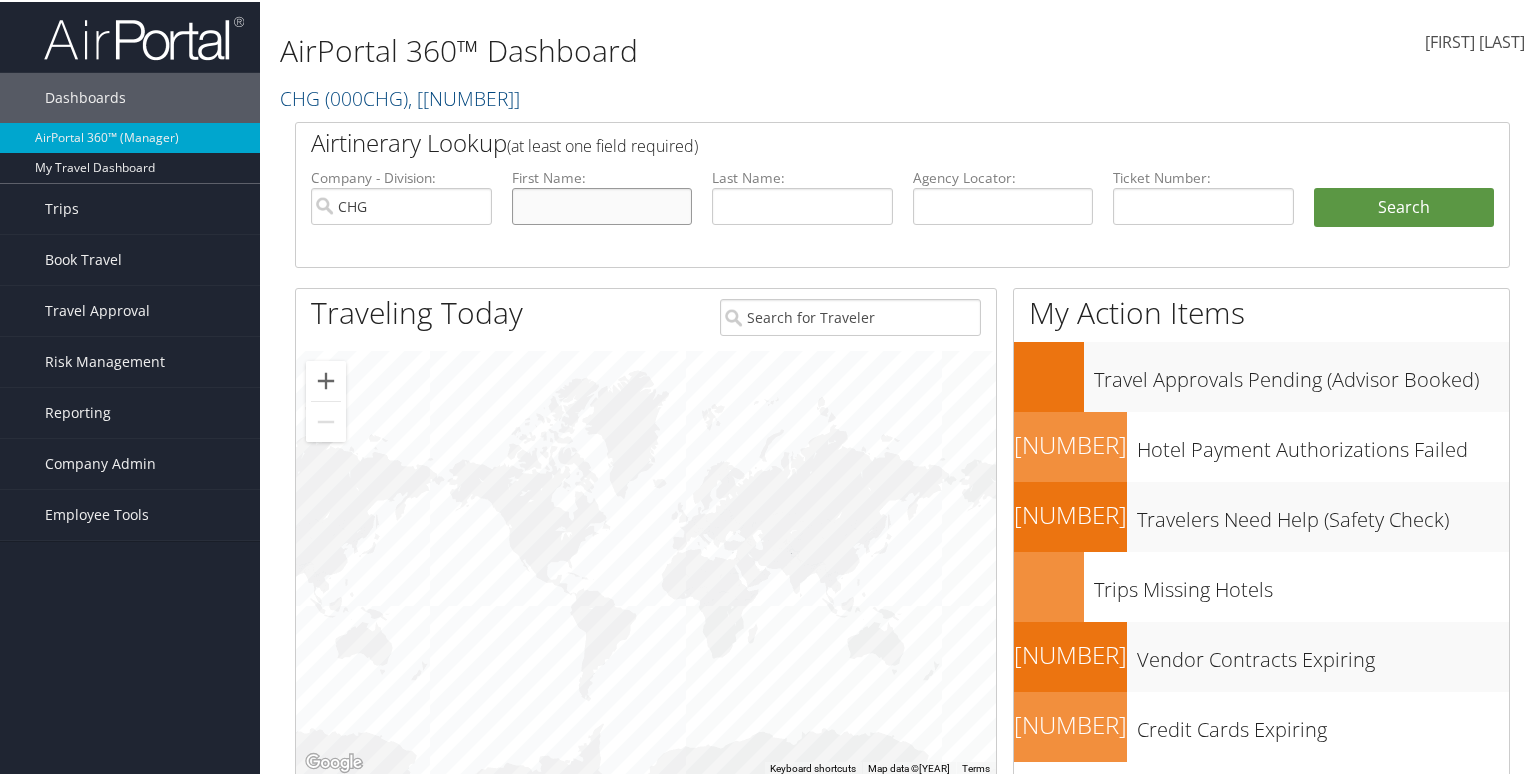 click at bounding box center (602, 204) 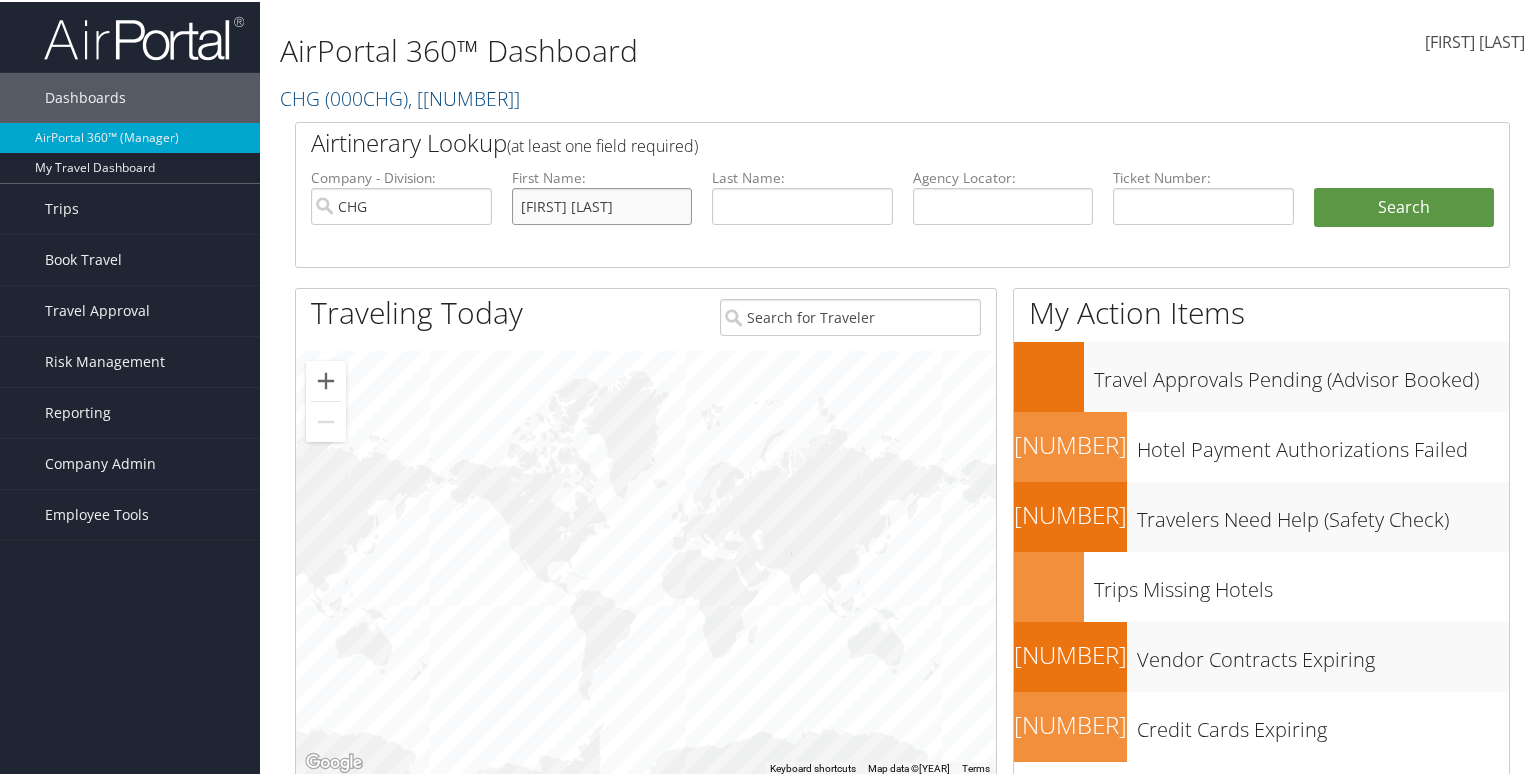 type on "William G. Reeves" 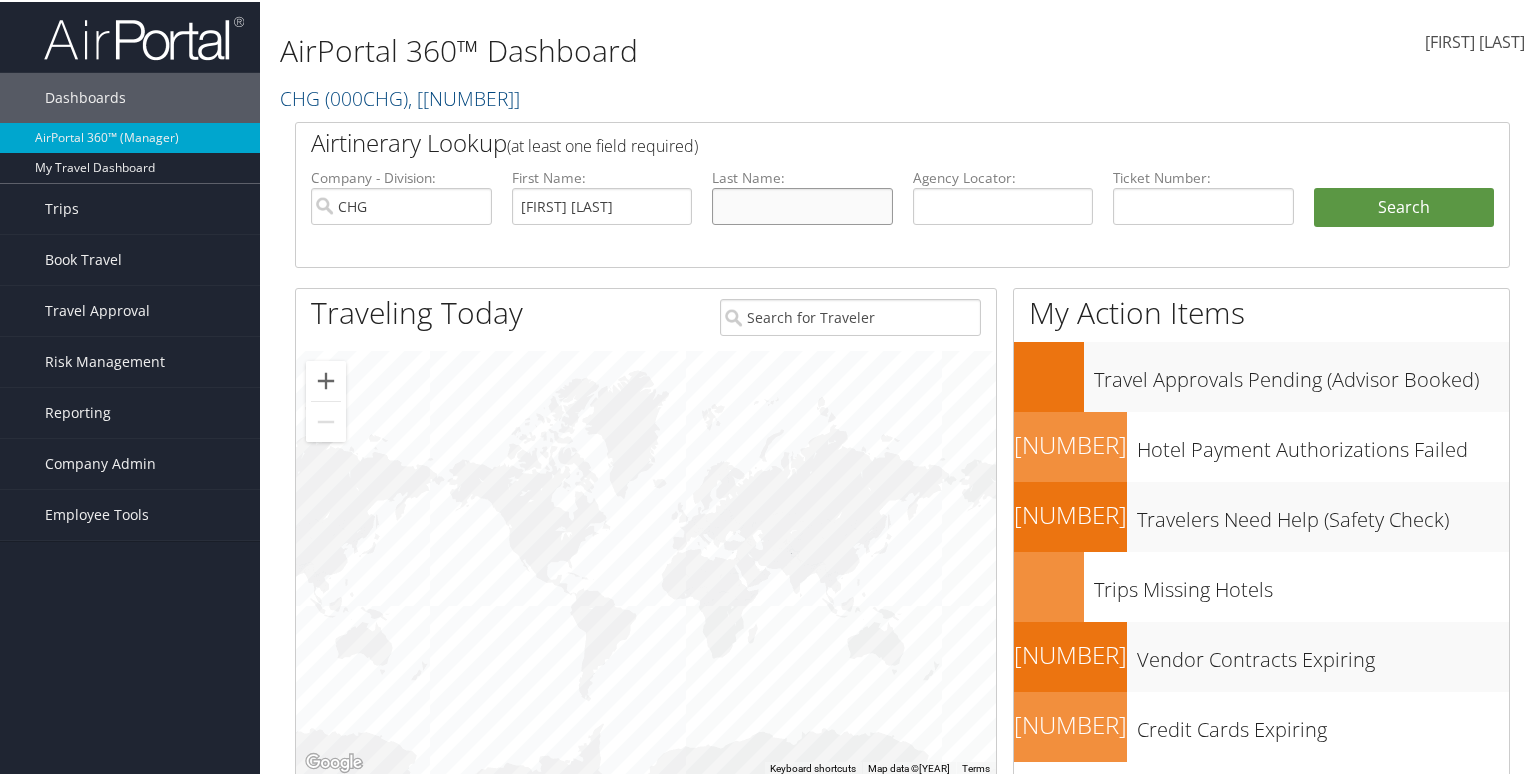 click at bounding box center [802, 204] 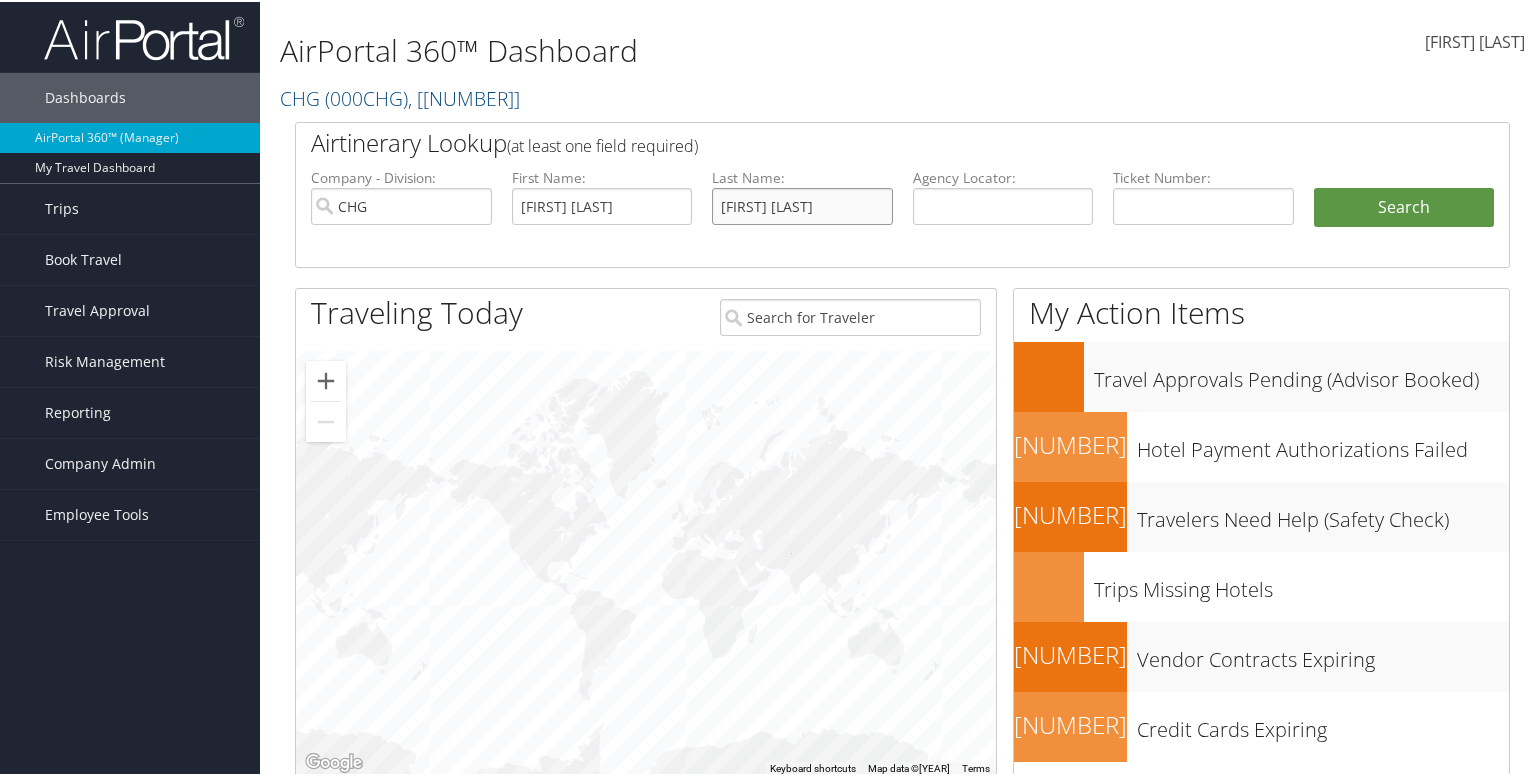 drag, startPoint x: 785, startPoint y: 206, endPoint x: 612, endPoint y: 206, distance: 173 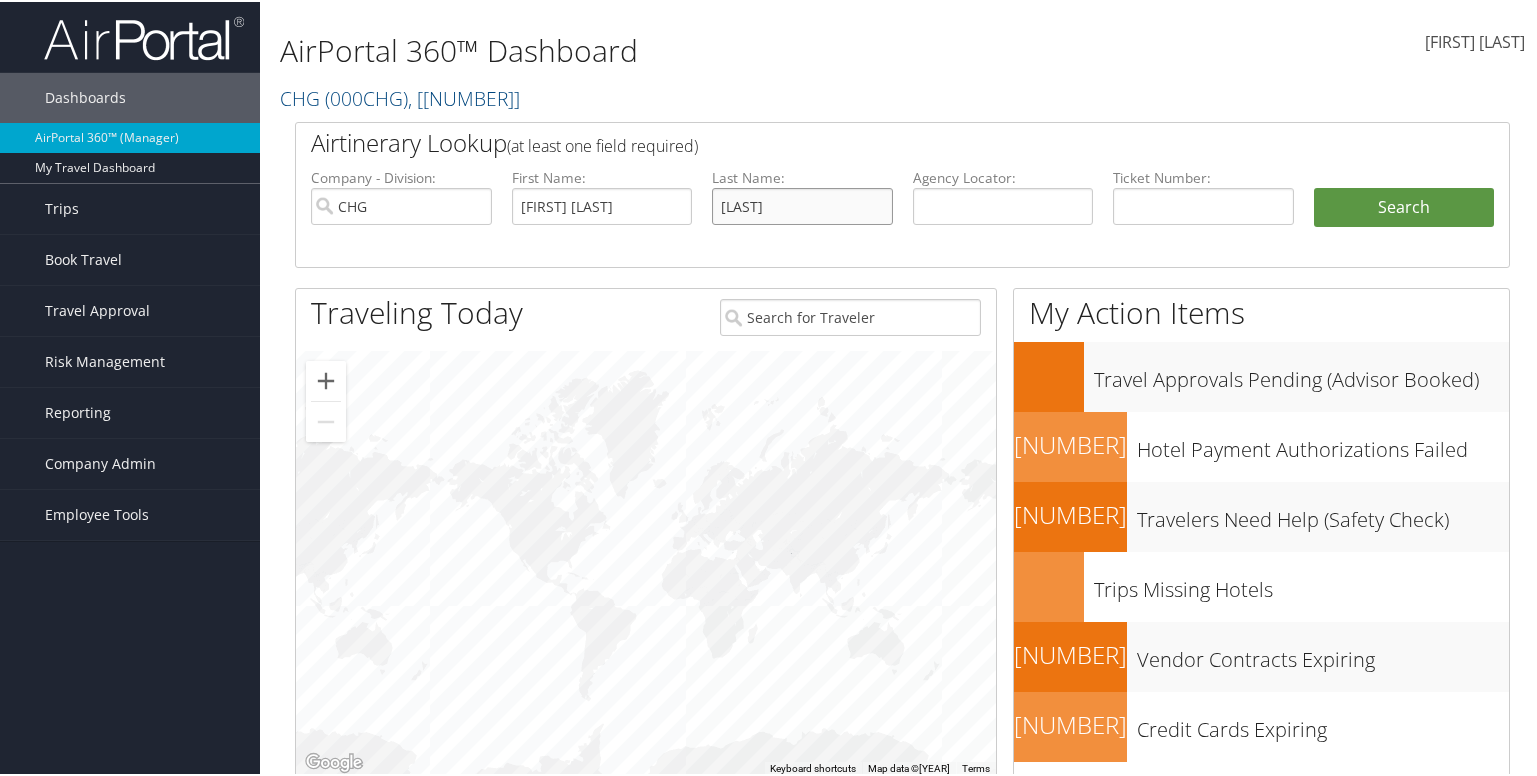 type on "Reeves" 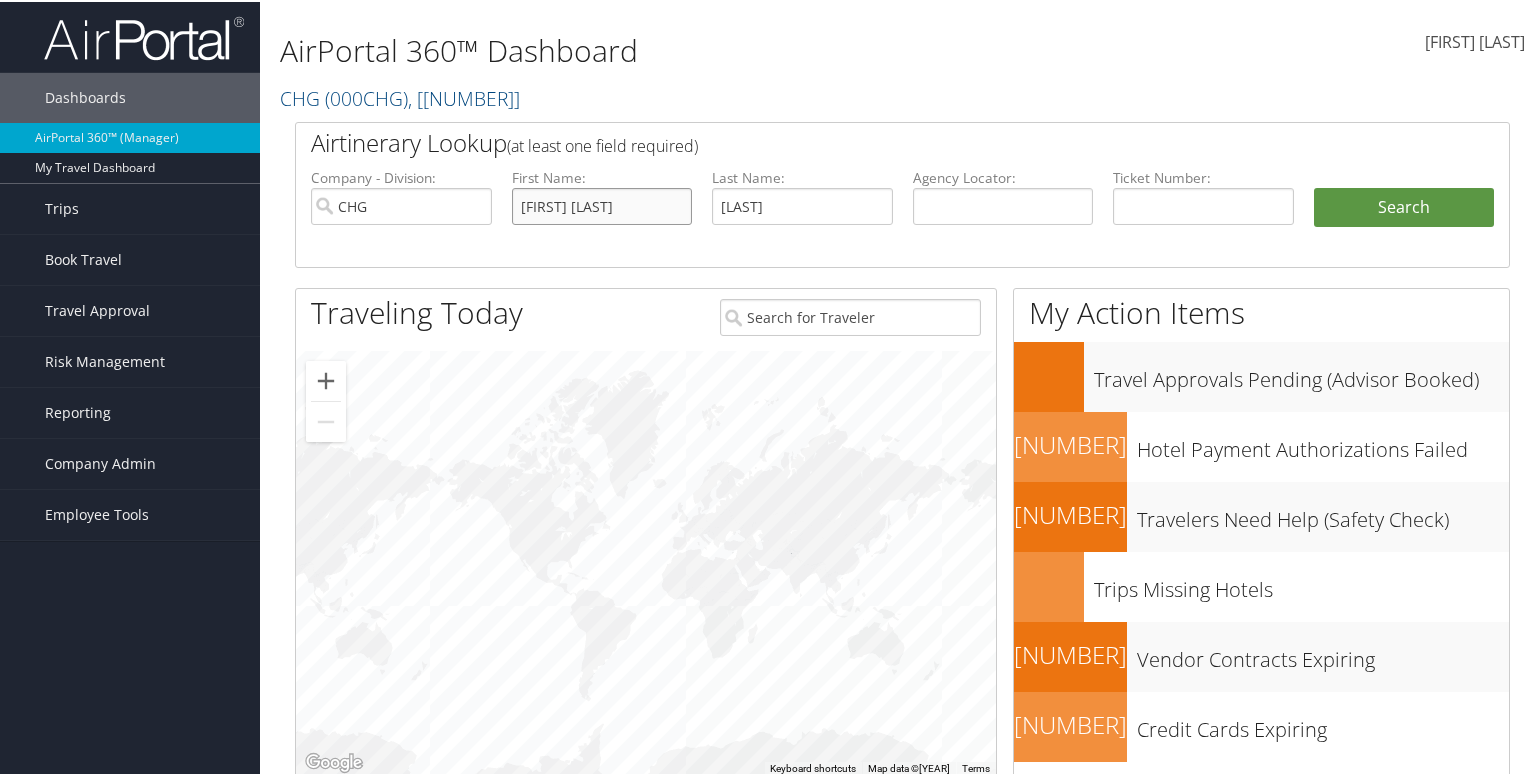 drag, startPoint x: 567, startPoint y: 210, endPoint x: 718, endPoint y: 214, distance: 151.05296 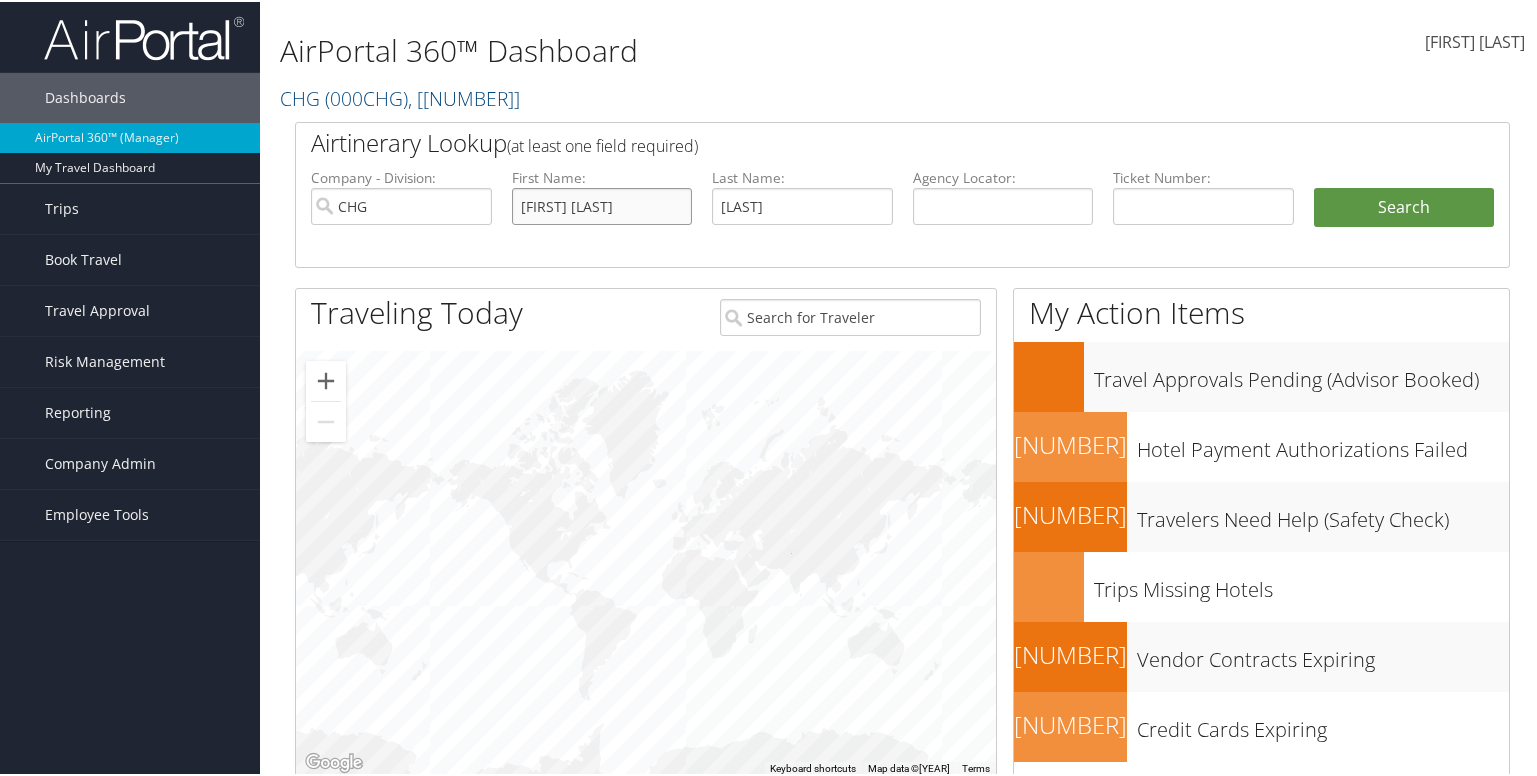 click on "Company - Division:
CHG
First Name:
William G. Reeves
Last Name:
Reeves
Agency Locator:
Departure Date Range:
Arrival City:
Ticketing Date:
Ticket Number:
Airport - City Code: Search" at bounding box center [902, 216] 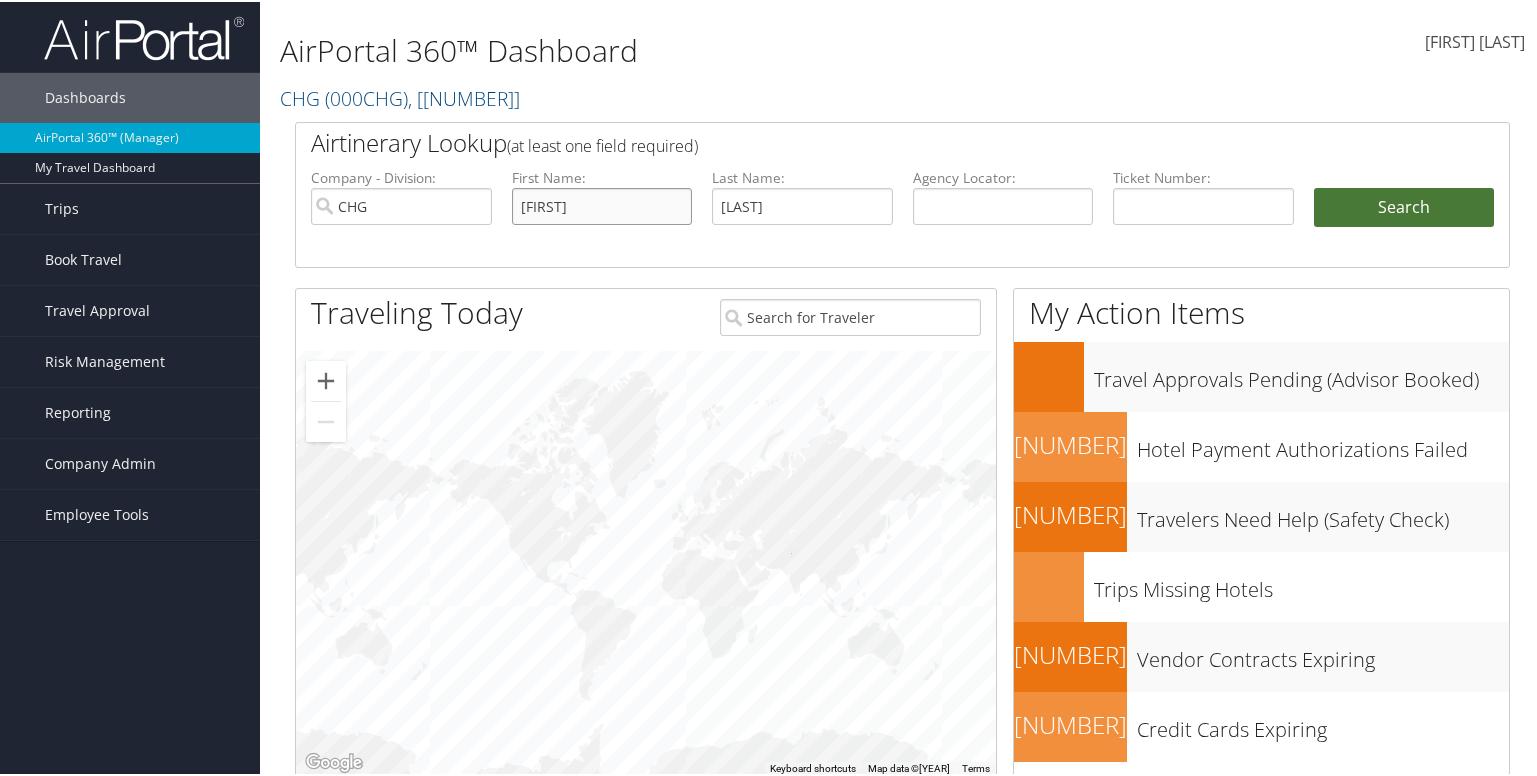 type on "William" 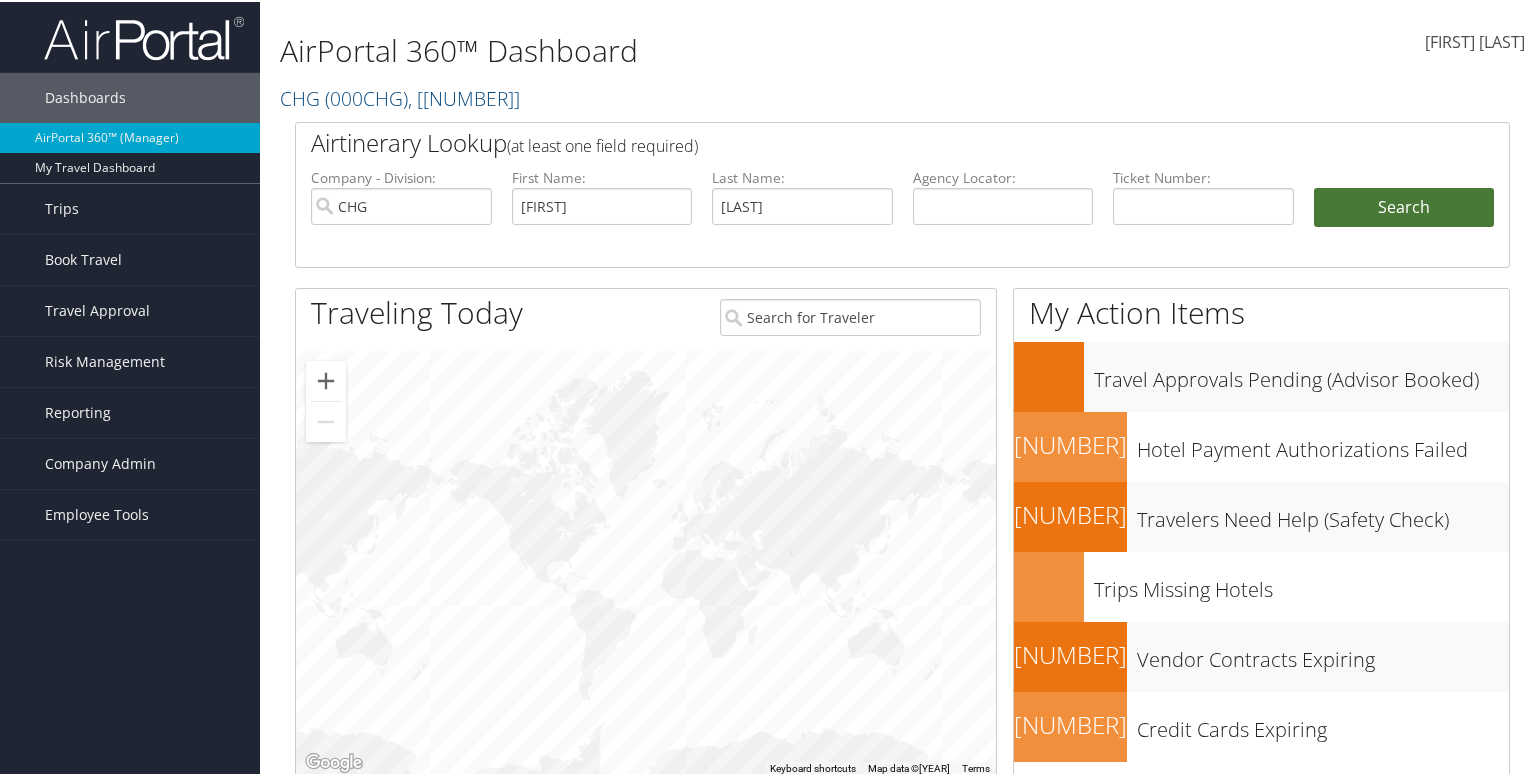 click on "Search" at bounding box center (1404, 206) 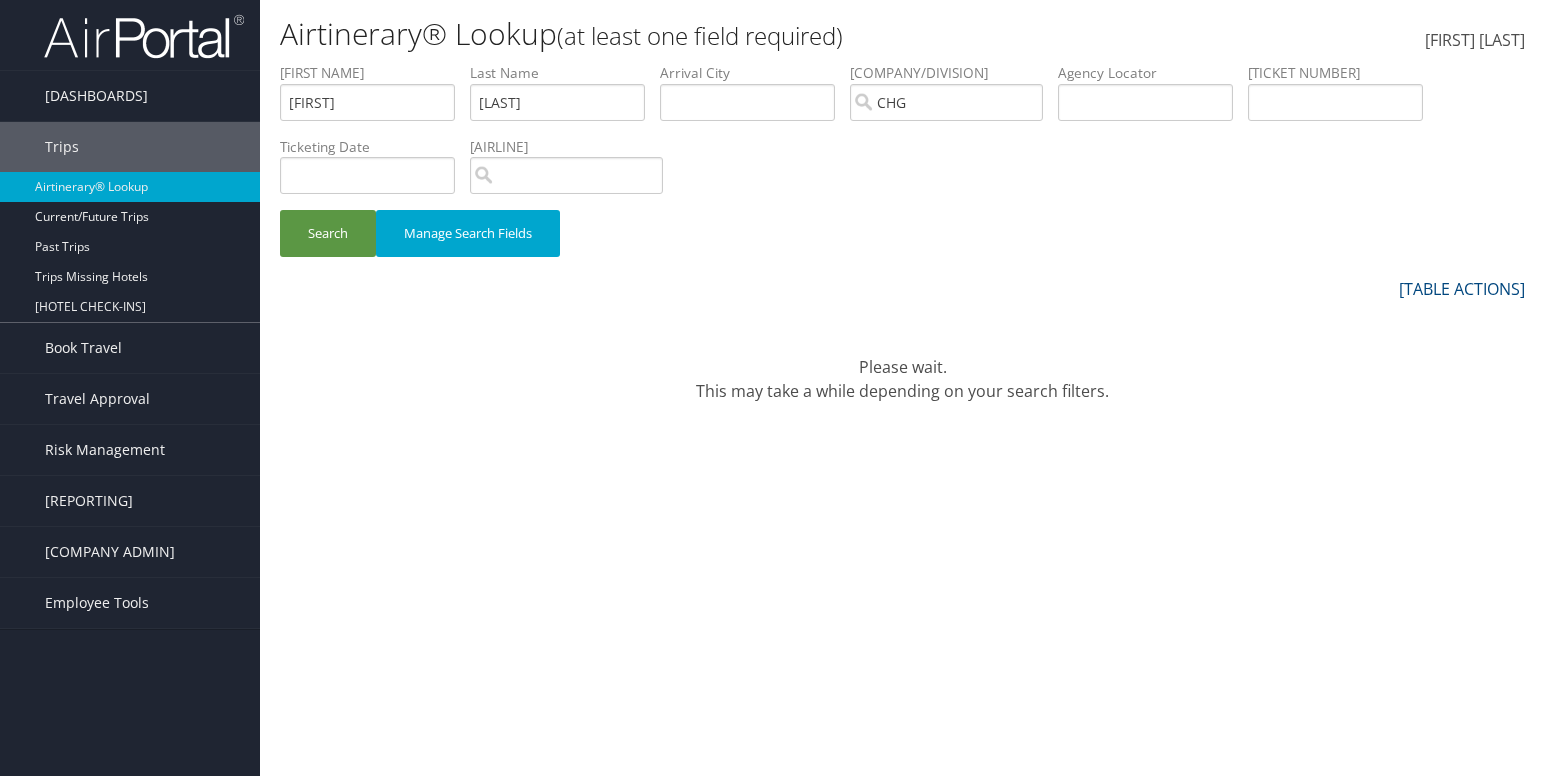 scroll, scrollTop: 0, scrollLeft: 0, axis: both 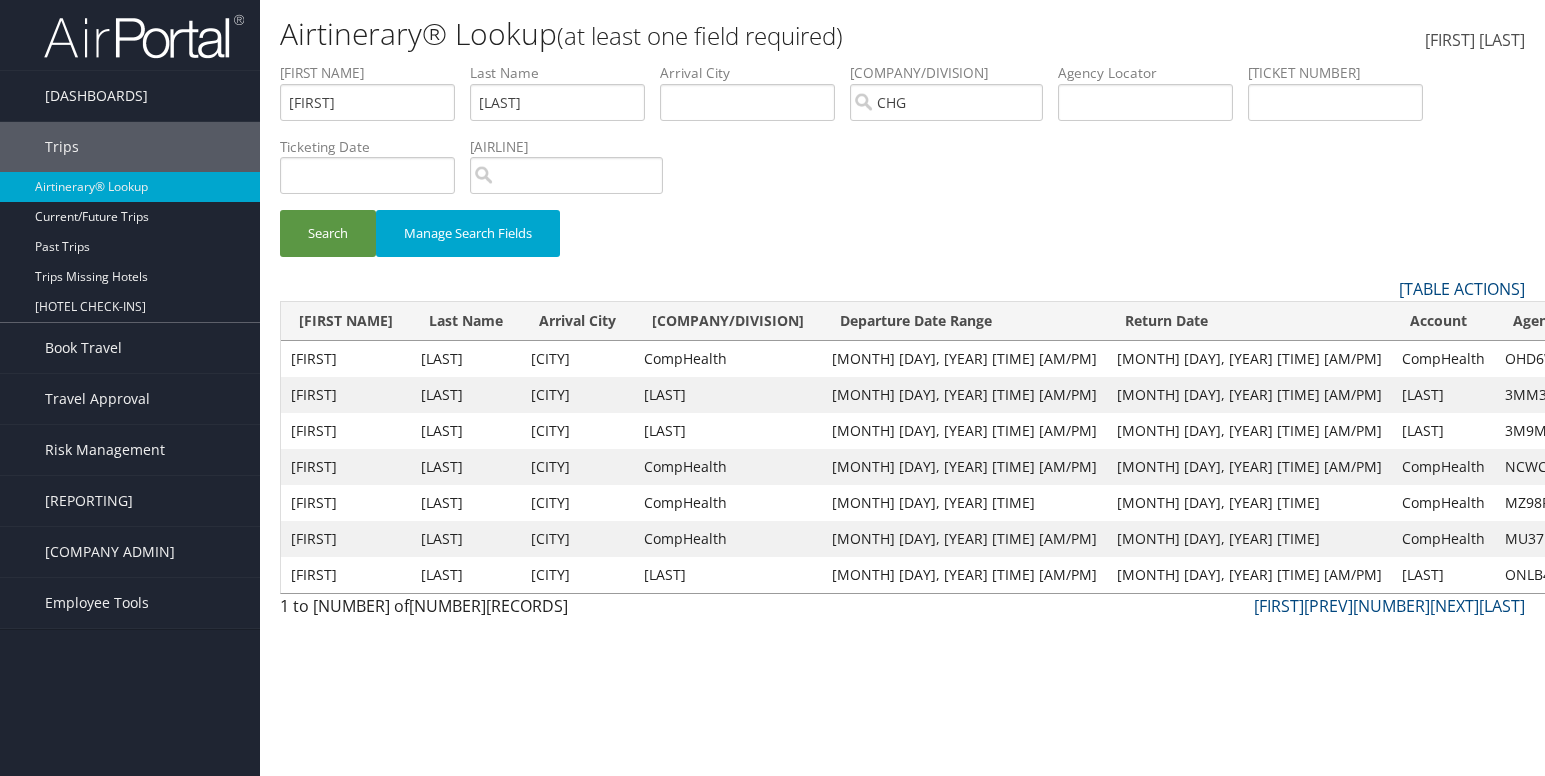 drag, startPoint x: 1400, startPoint y: 217, endPoint x: 1362, endPoint y: 217, distance: 38 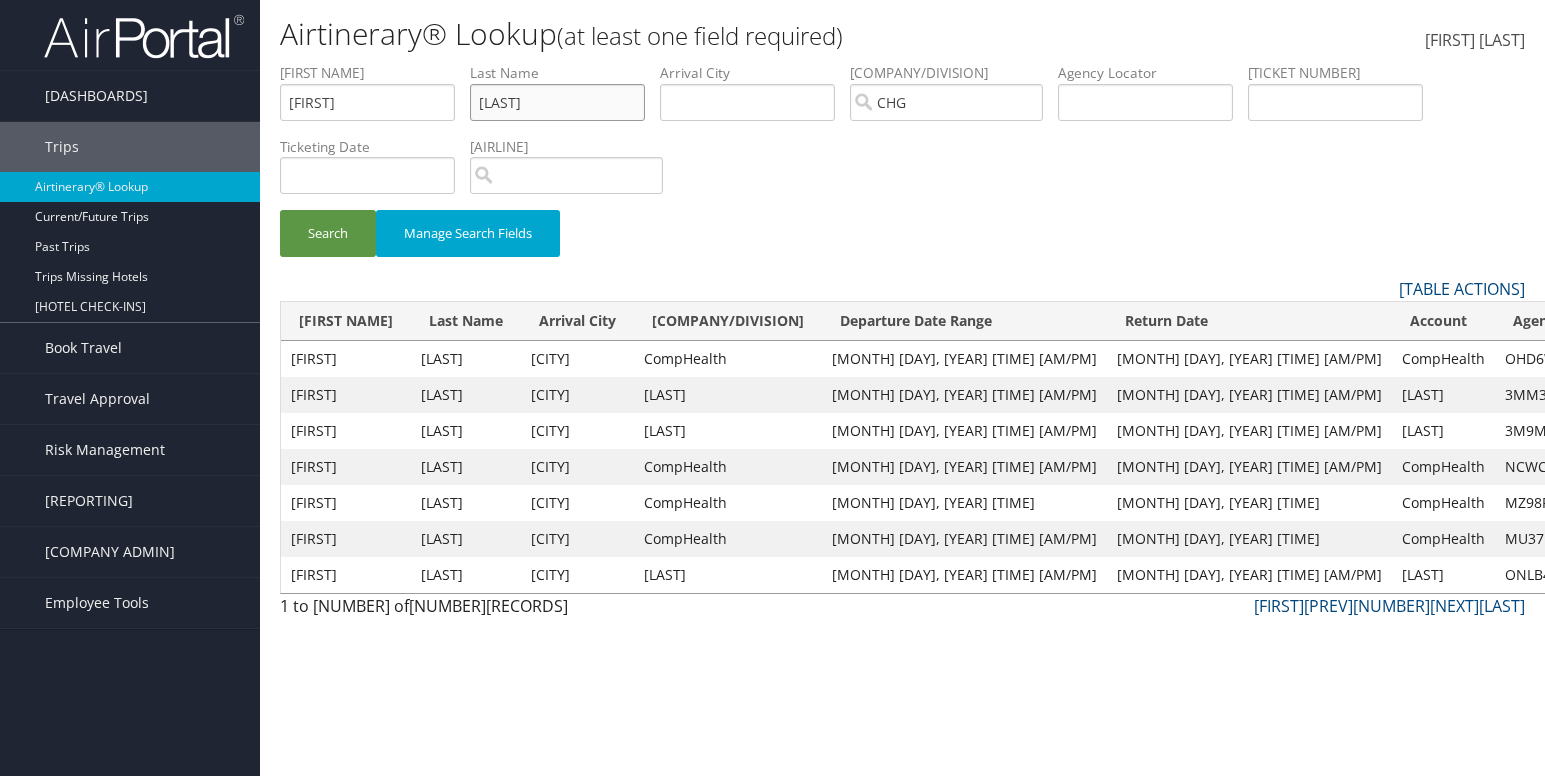 drag, startPoint x: 440, startPoint y: 98, endPoint x: 377, endPoint y: 98, distance: 63 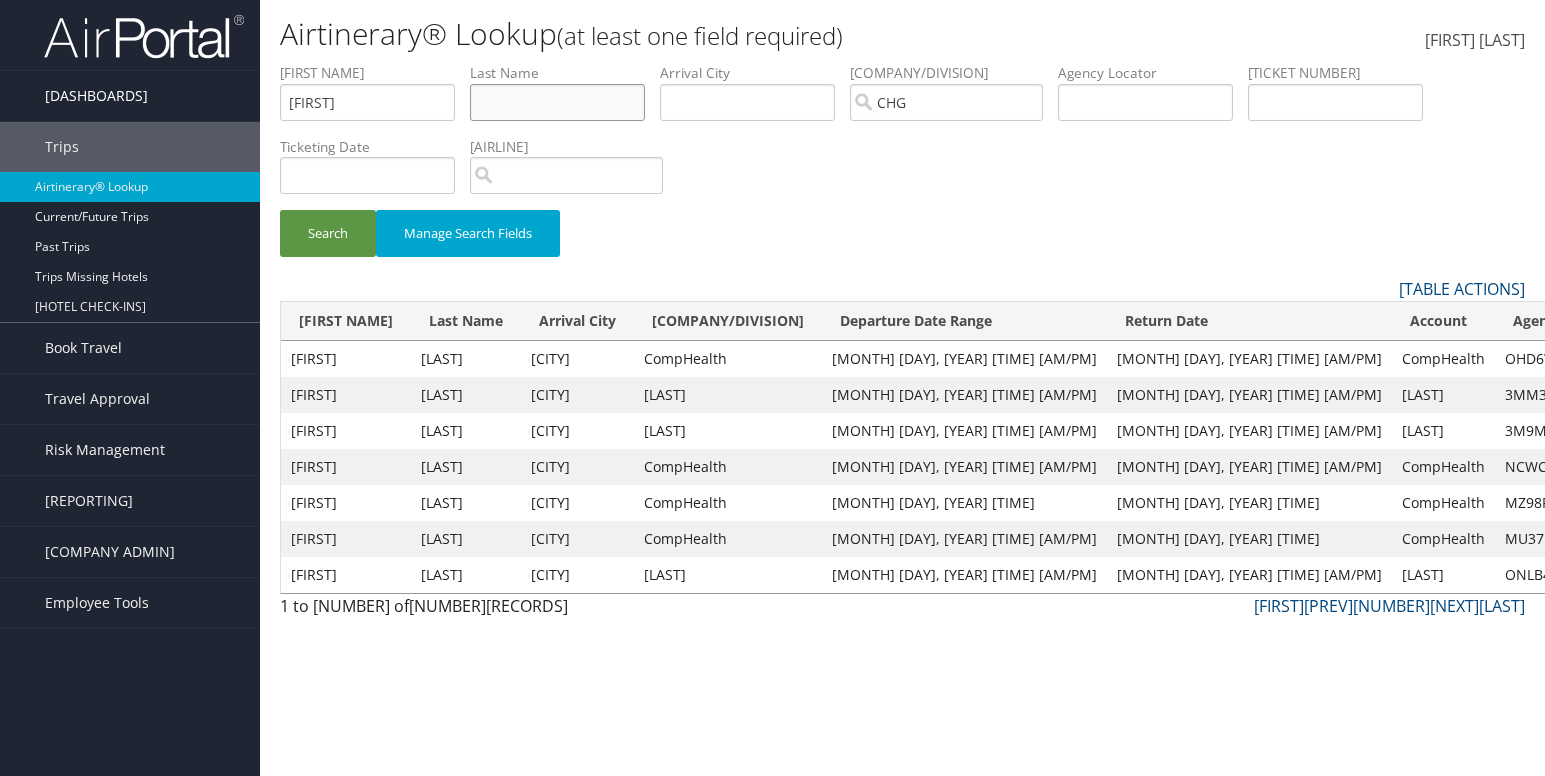 type 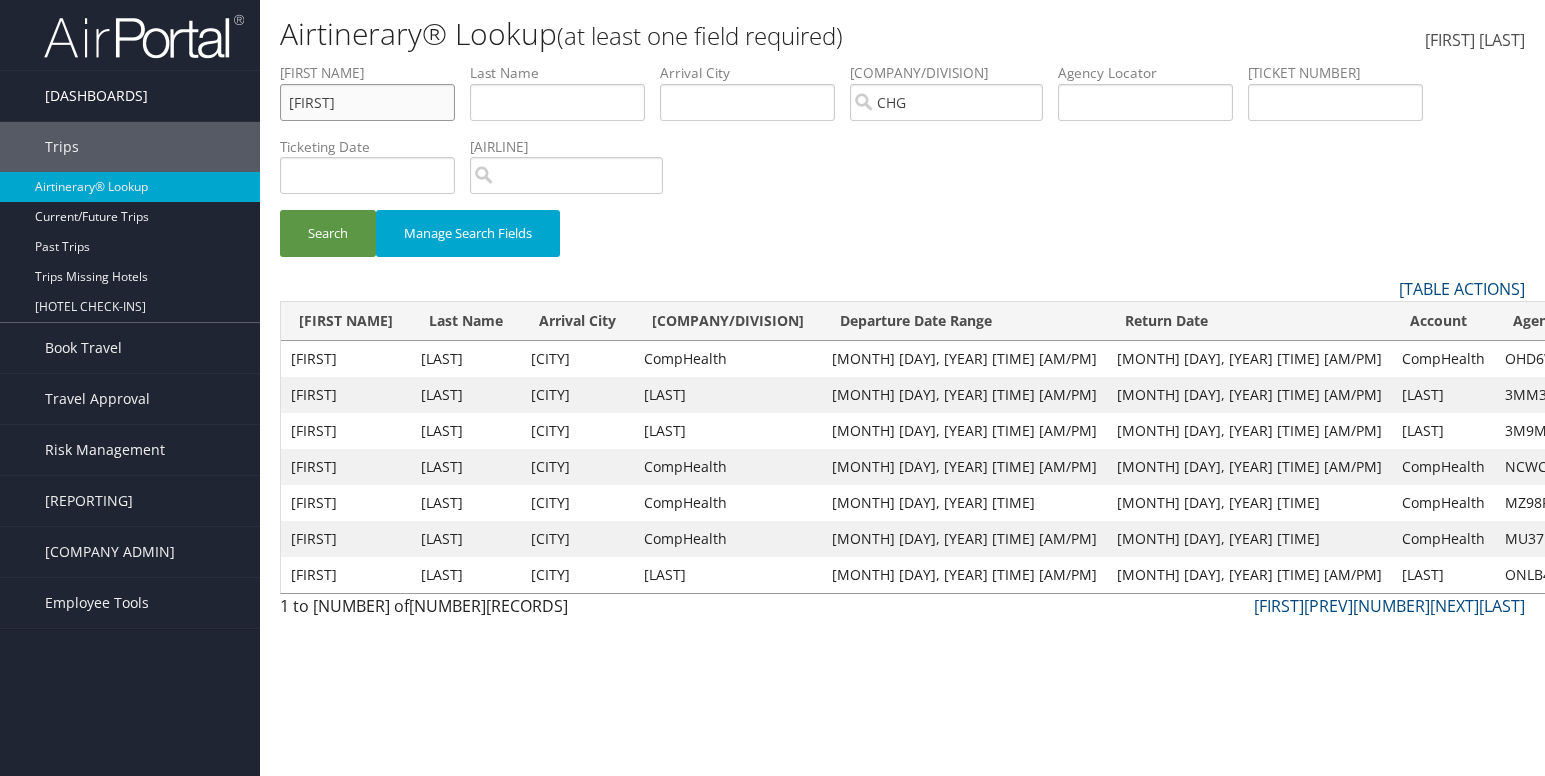 drag, startPoint x: 144, startPoint y: 110, endPoint x: 84, endPoint y: 110, distance: 60 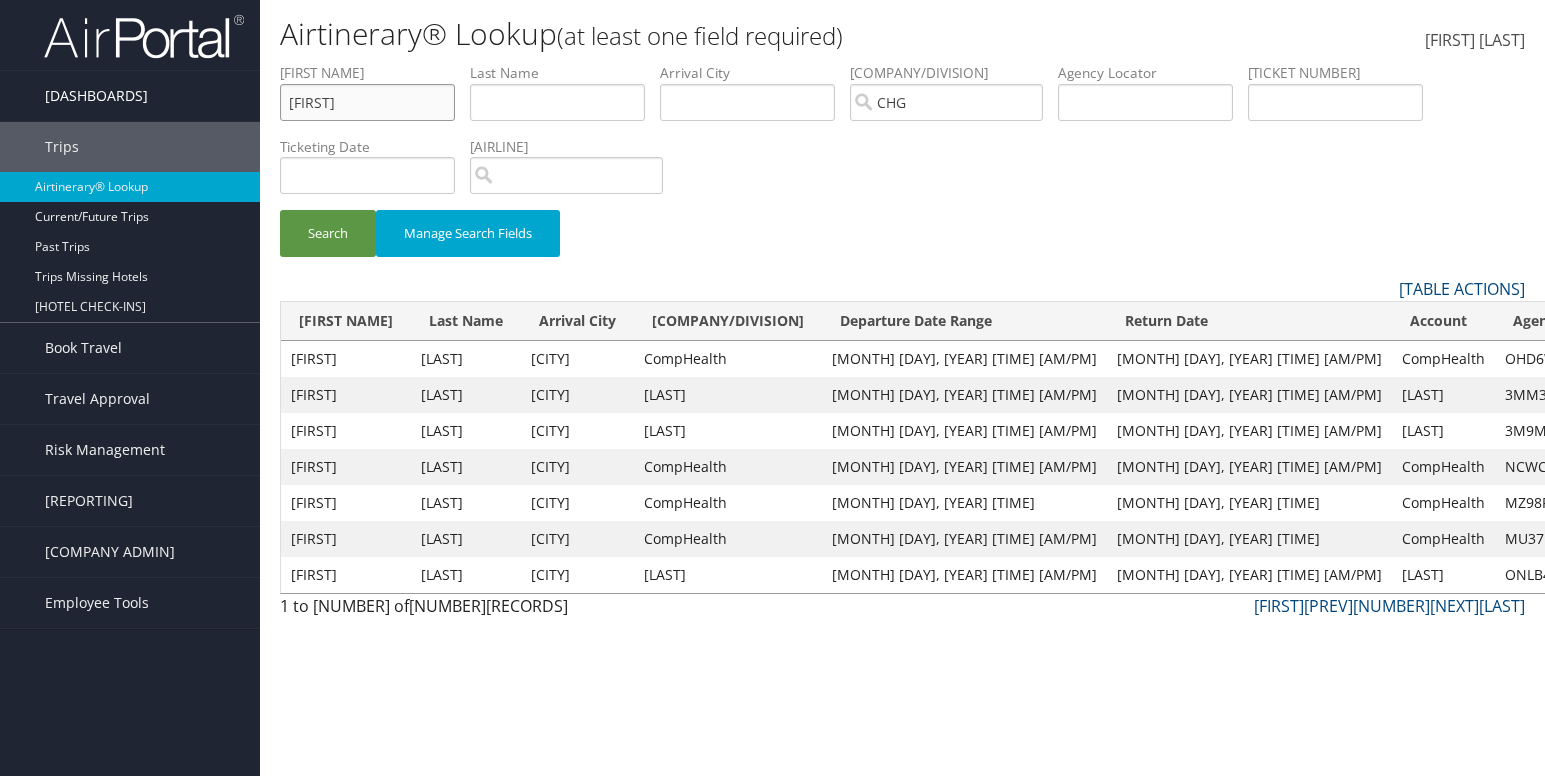click on "Dashboards AirPortal 360™ (Manager) My Travel Dashboard   Trips Airtinerary® Lookup Current/Future Trips Past Trips Trips Missing Hotels Hotel Check-ins   Book Travel Approval Request (Beta)   Travel Approval Pending Trip Approvals Approved Trips Canceled Trips Approvals (Beta)   Risk Management SecurityLogic® Map Assistance Requests Travel Alerts Notifications   Reporting Unused Tickets Savings Tracker Virtual Pay Lookup   Company Admin Company Information Configure Approval Types (Beta) People Users (Beta) Vendor Contracts Travel Policy Service Fees  Reporting Fields (Beta) Report Settings Virtual Pay Settings   Employee Tools Help Desk" at bounding box center [772, 388] 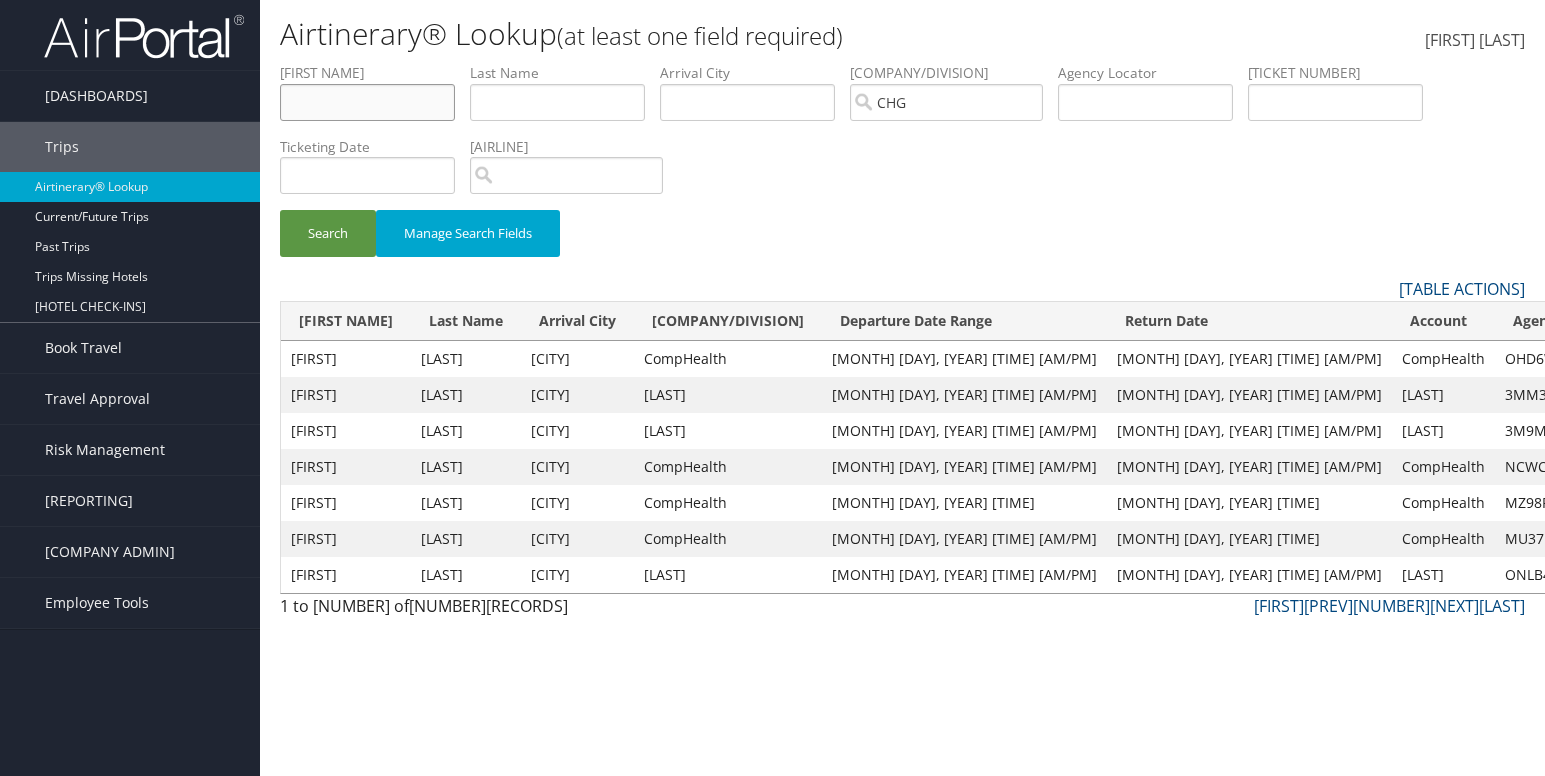 type 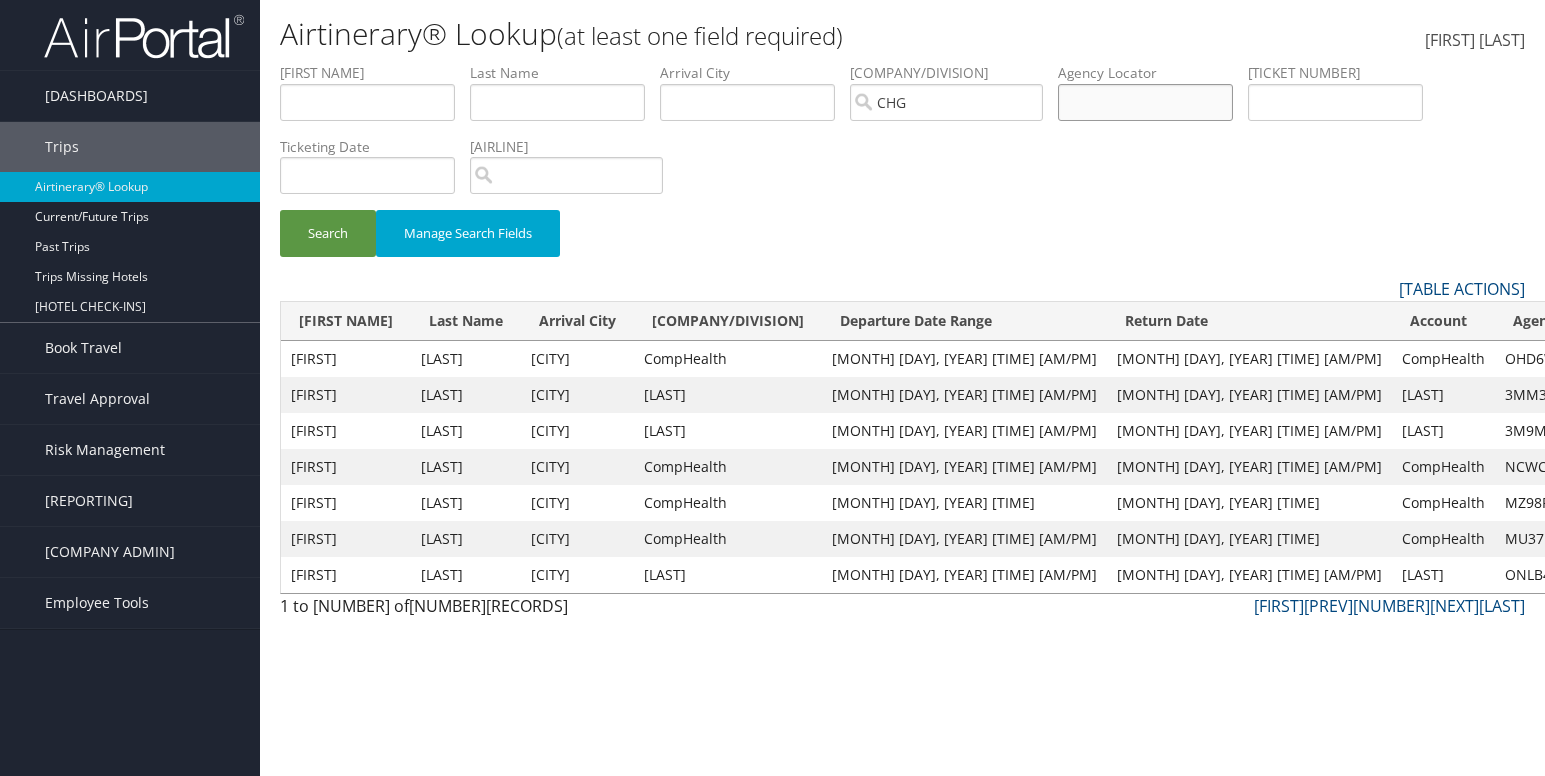 click at bounding box center (367, 102) 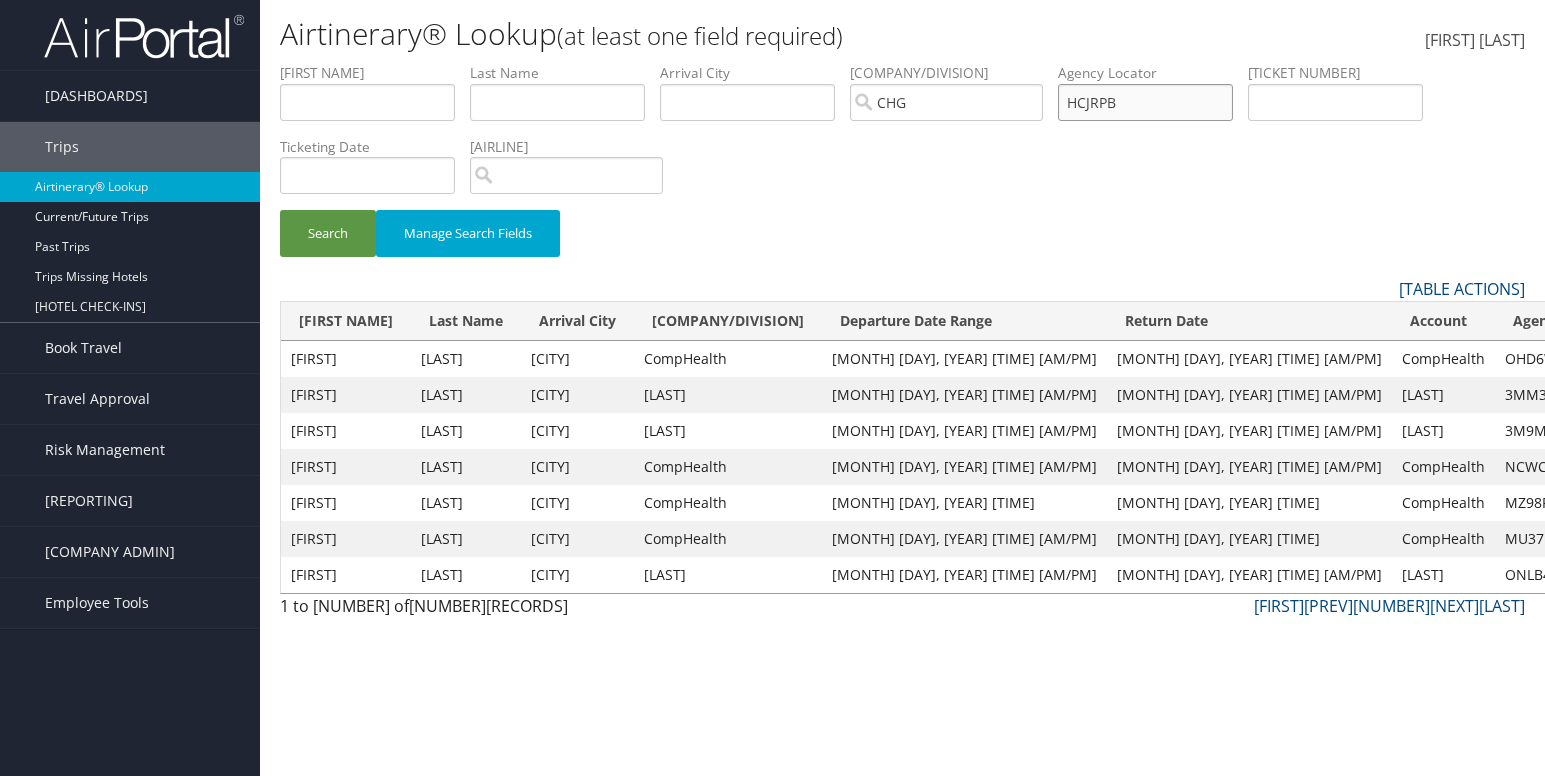 click on "Search" at bounding box center (328, 233) 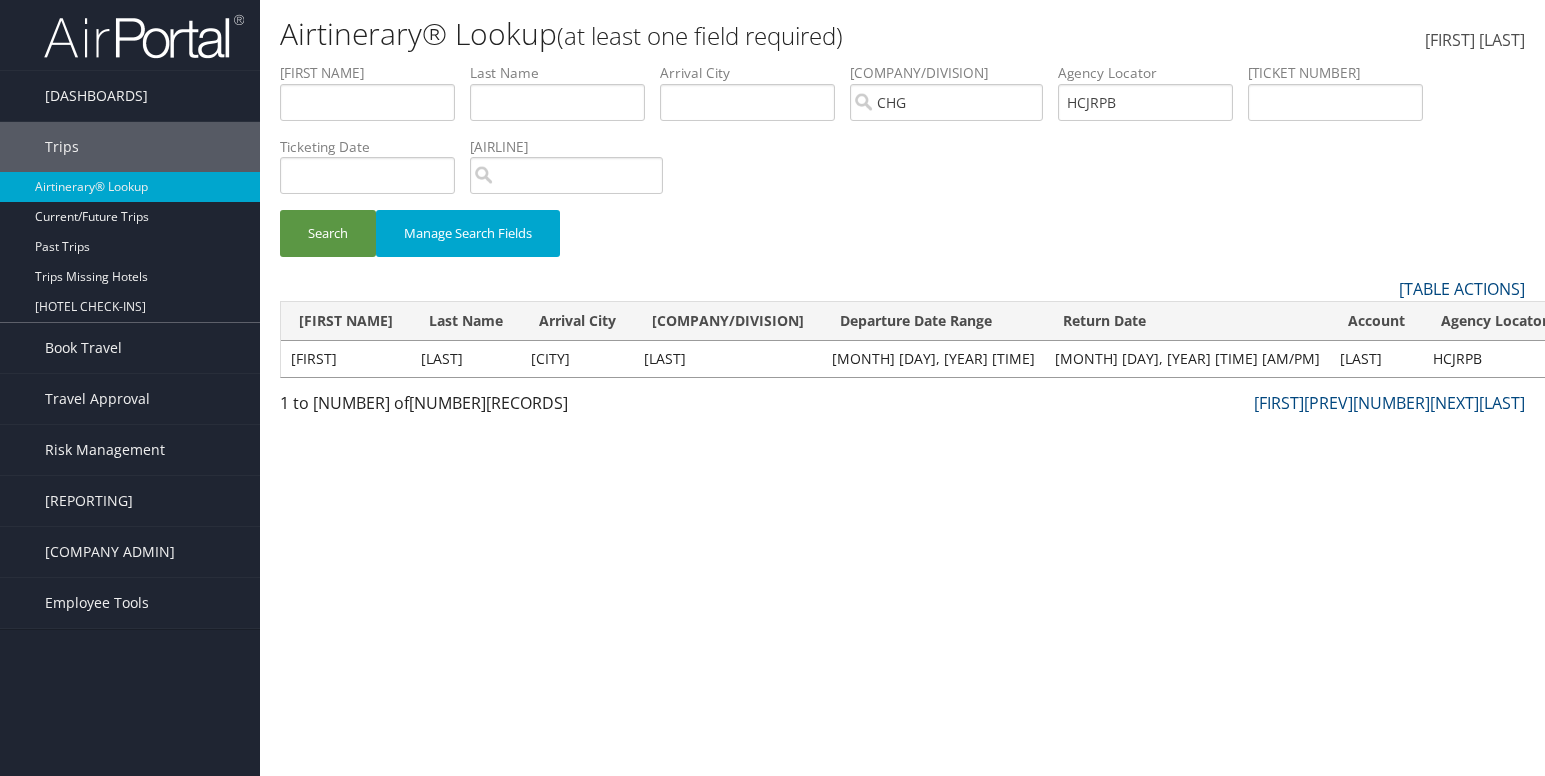 click on "View" at bounding box center [1591, 358] 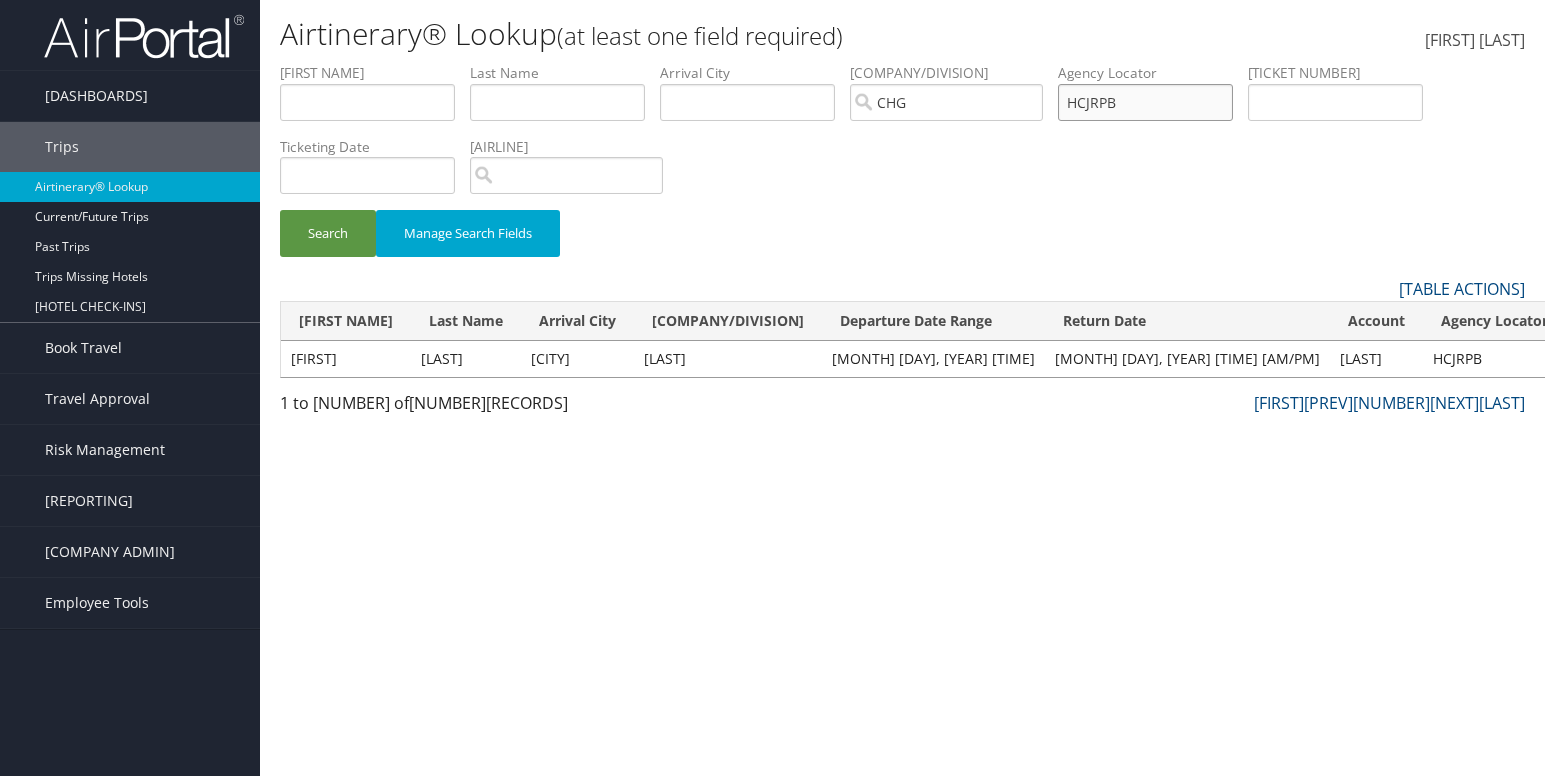 click on "HCJRPB" at bounding box center (367, 102) 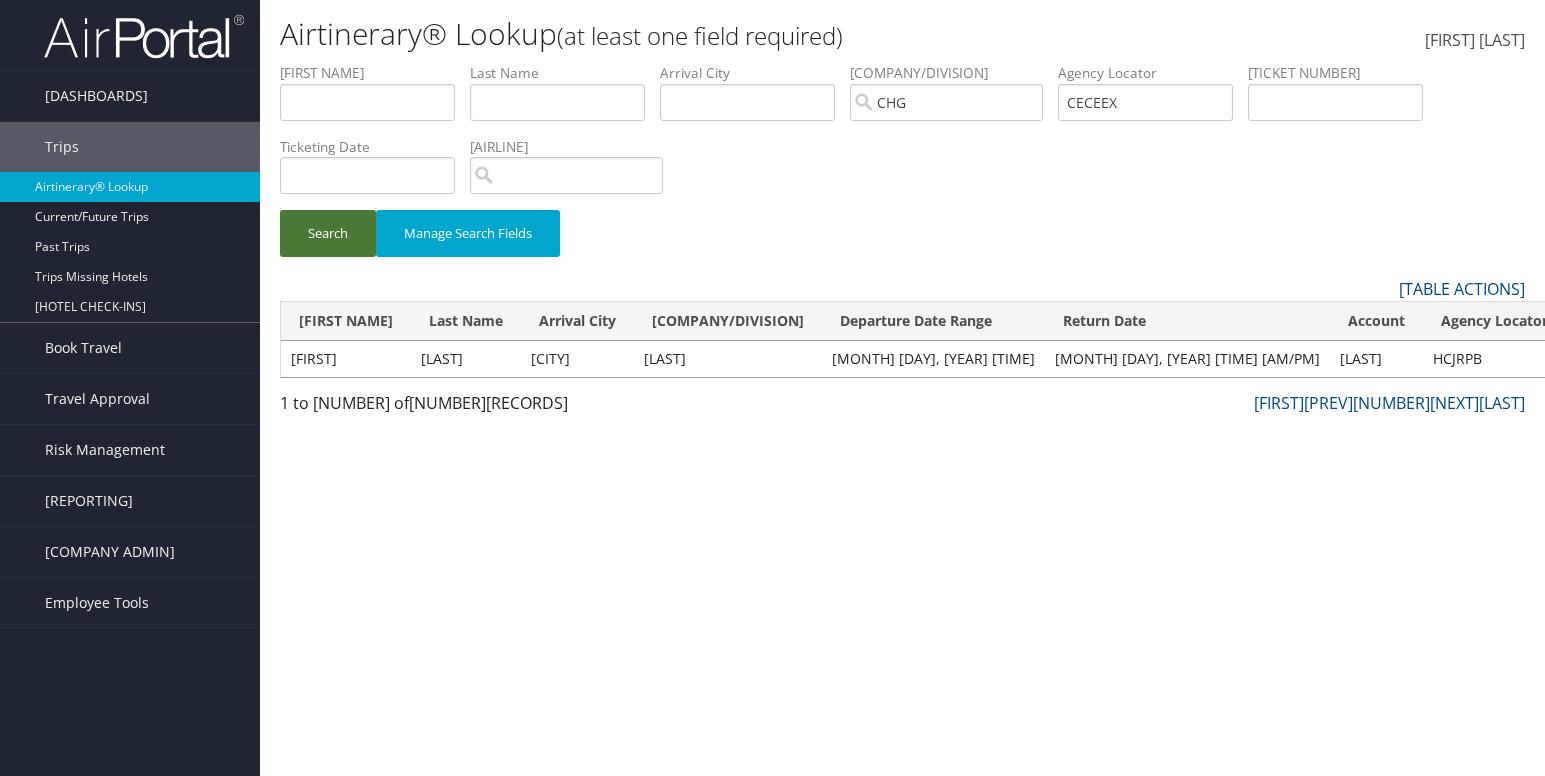 click on "Search" at bounding box center (328, 233) 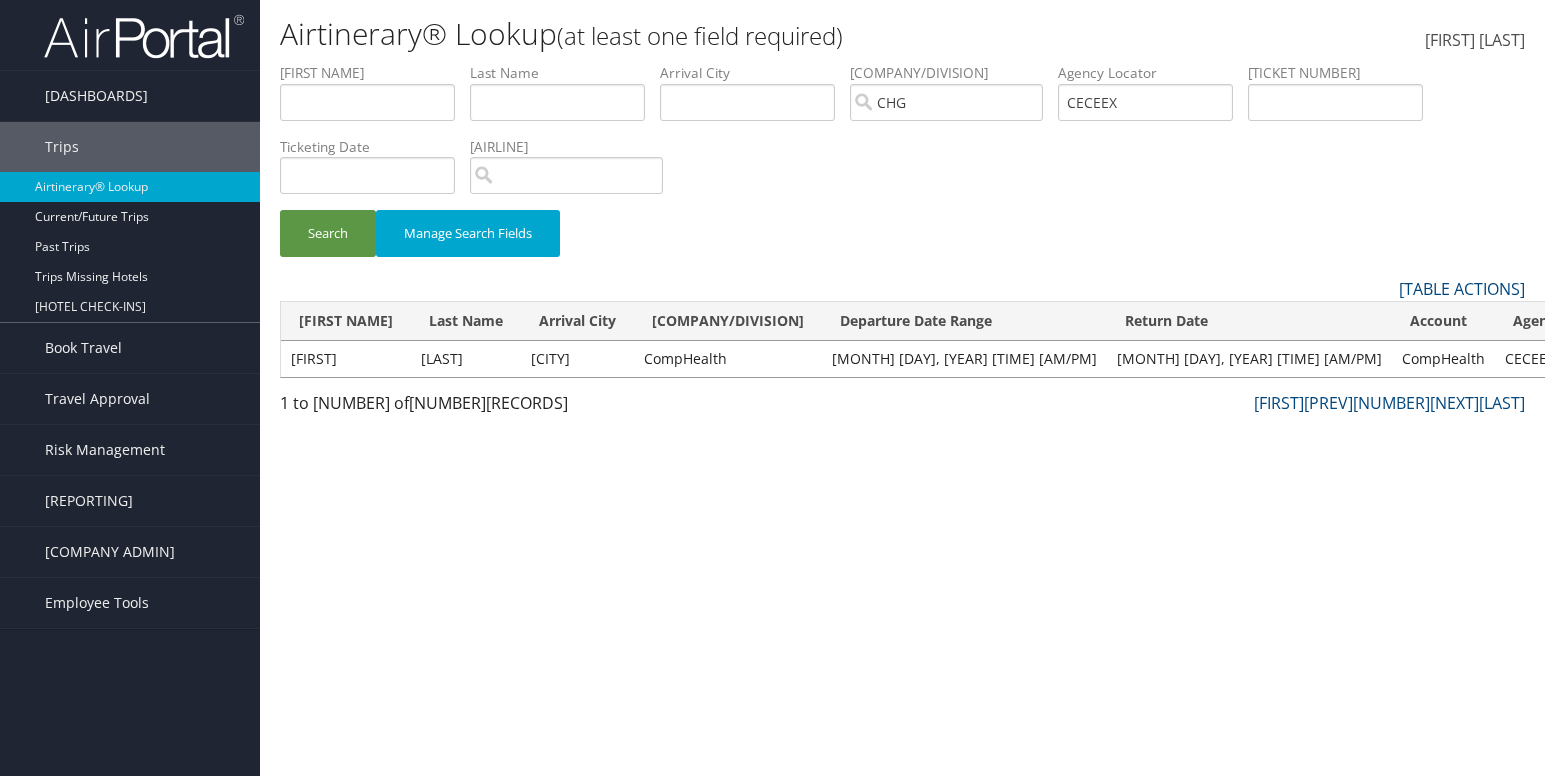 click on "View" at bounding box center (1663, 358) 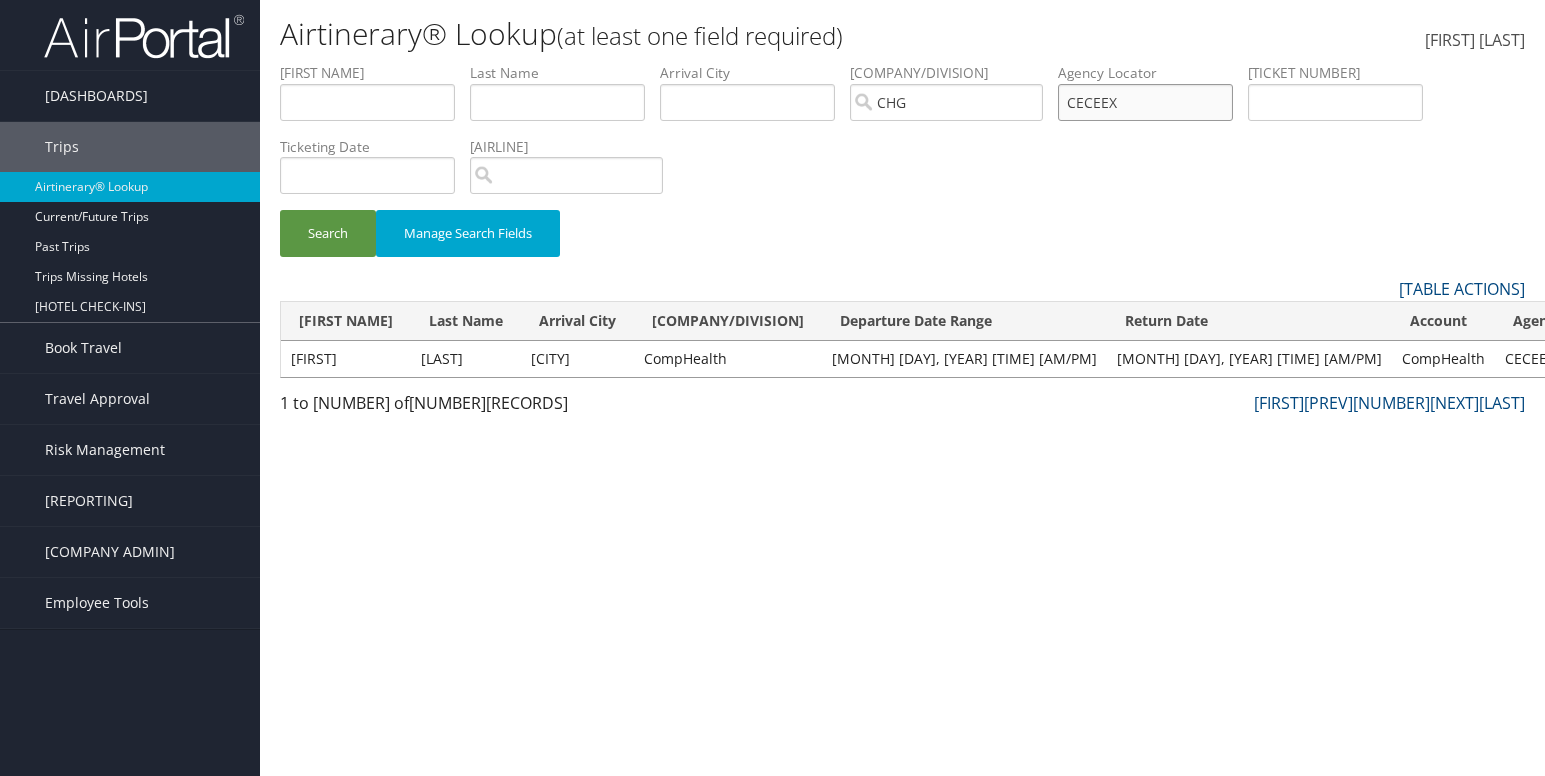 click on "CECEEX" at bounding box center (367, 102) 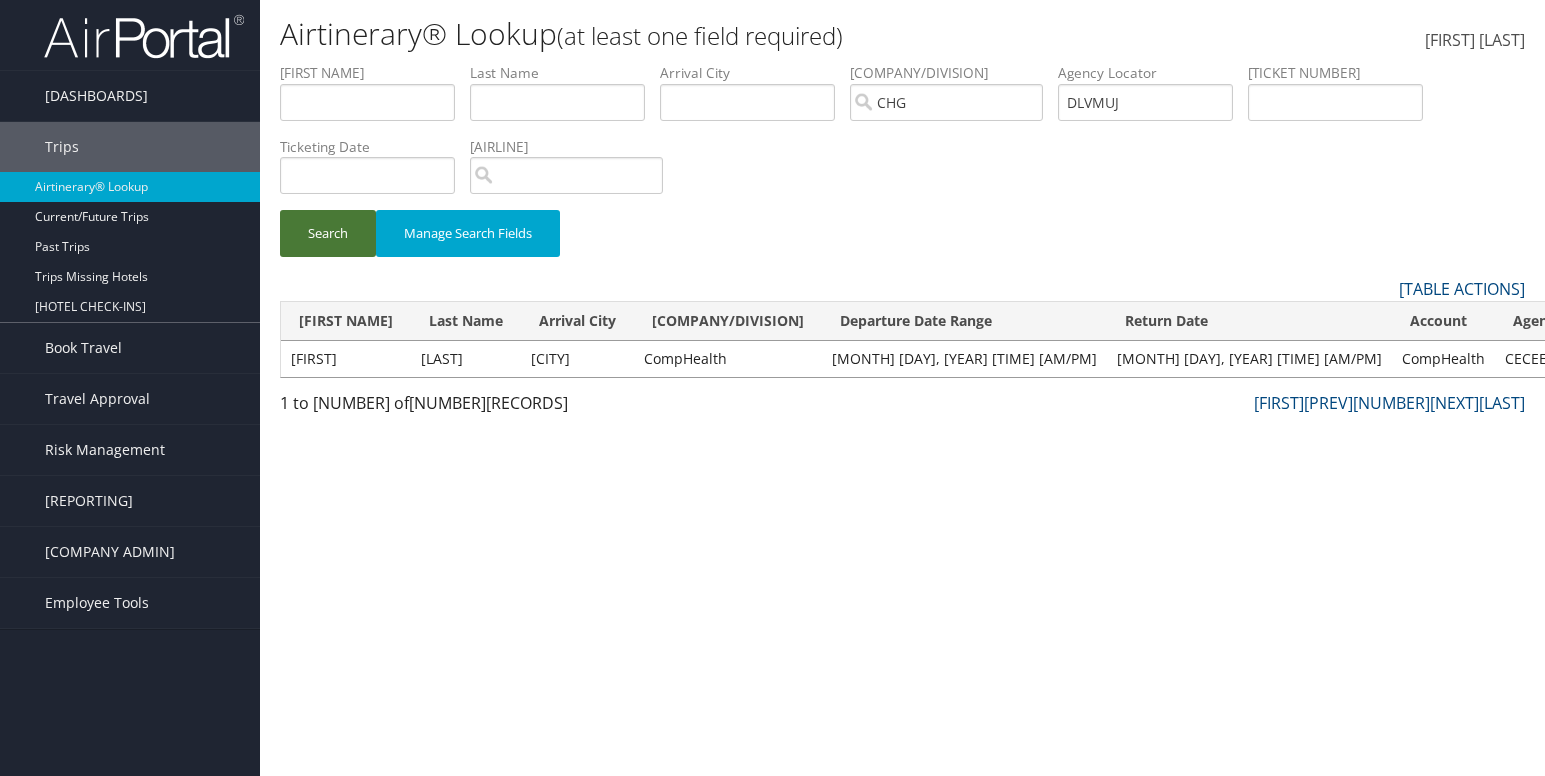 click on "Search" at bounding box center [328, 233] 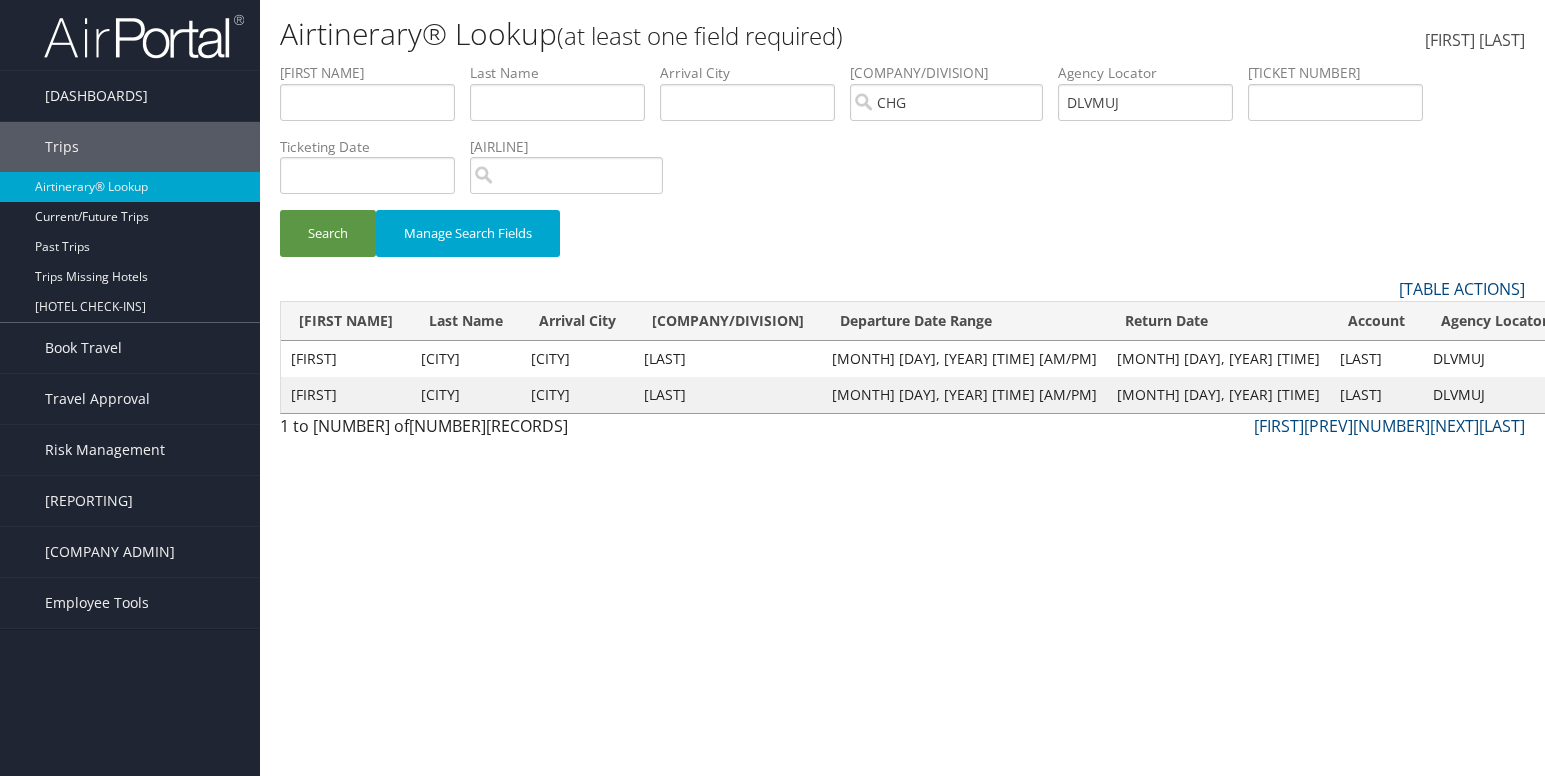 click on "View" at bounding box center (1591, 358) 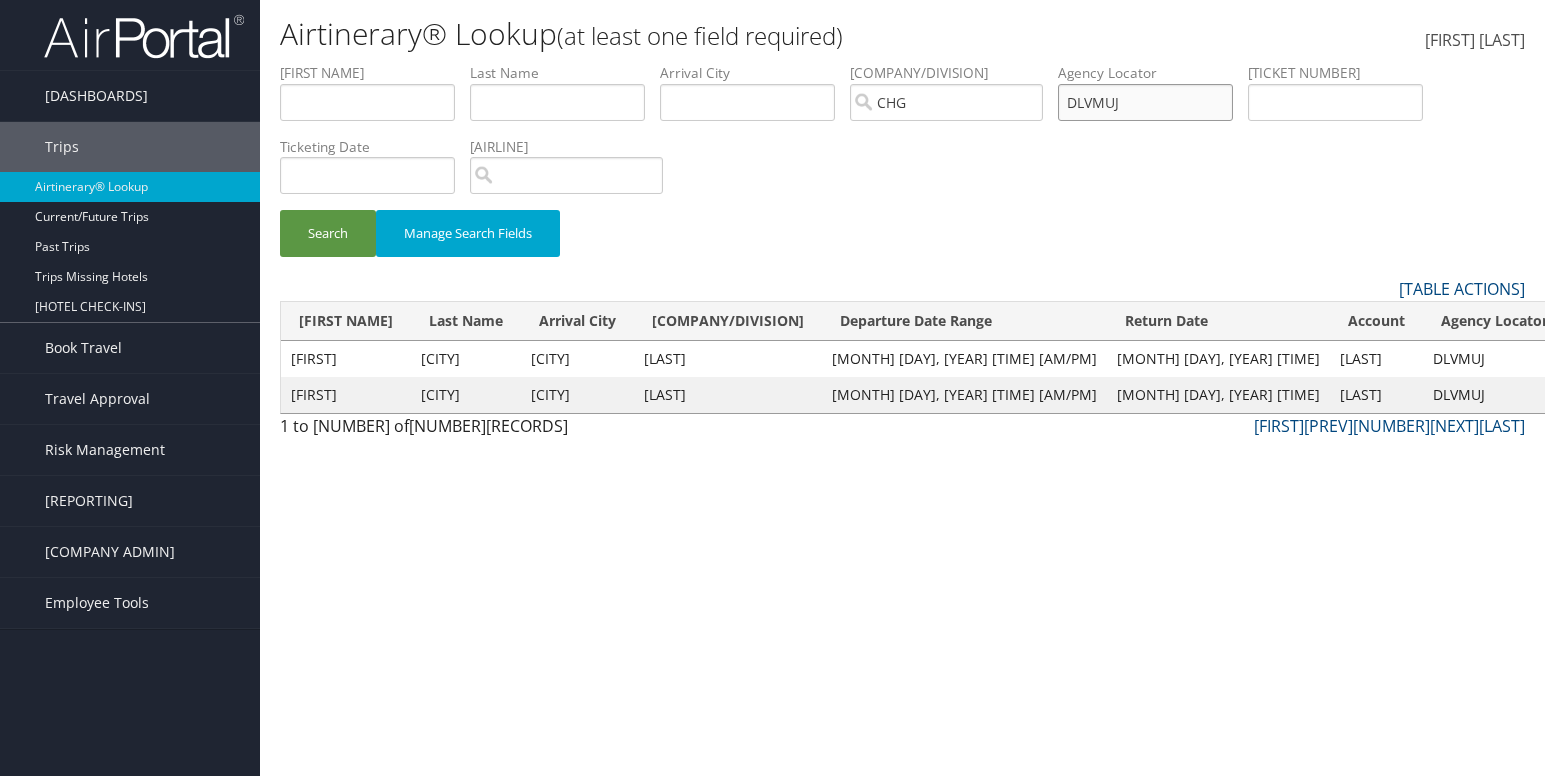 click on "DLVMUJ" at bounding box center [367, 102] 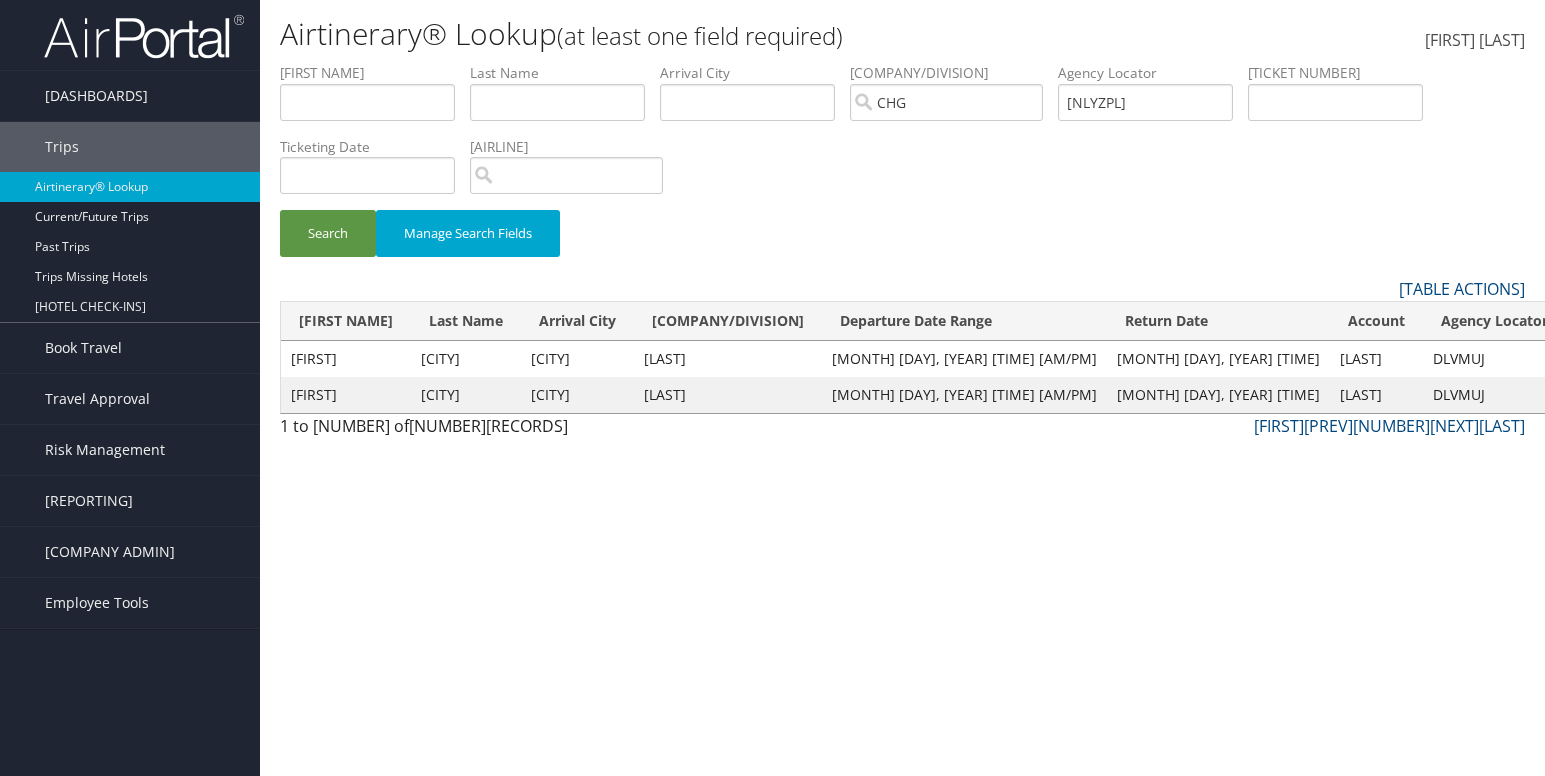 click on "Search Manage Search Fields" at bounding box center [902, 243] 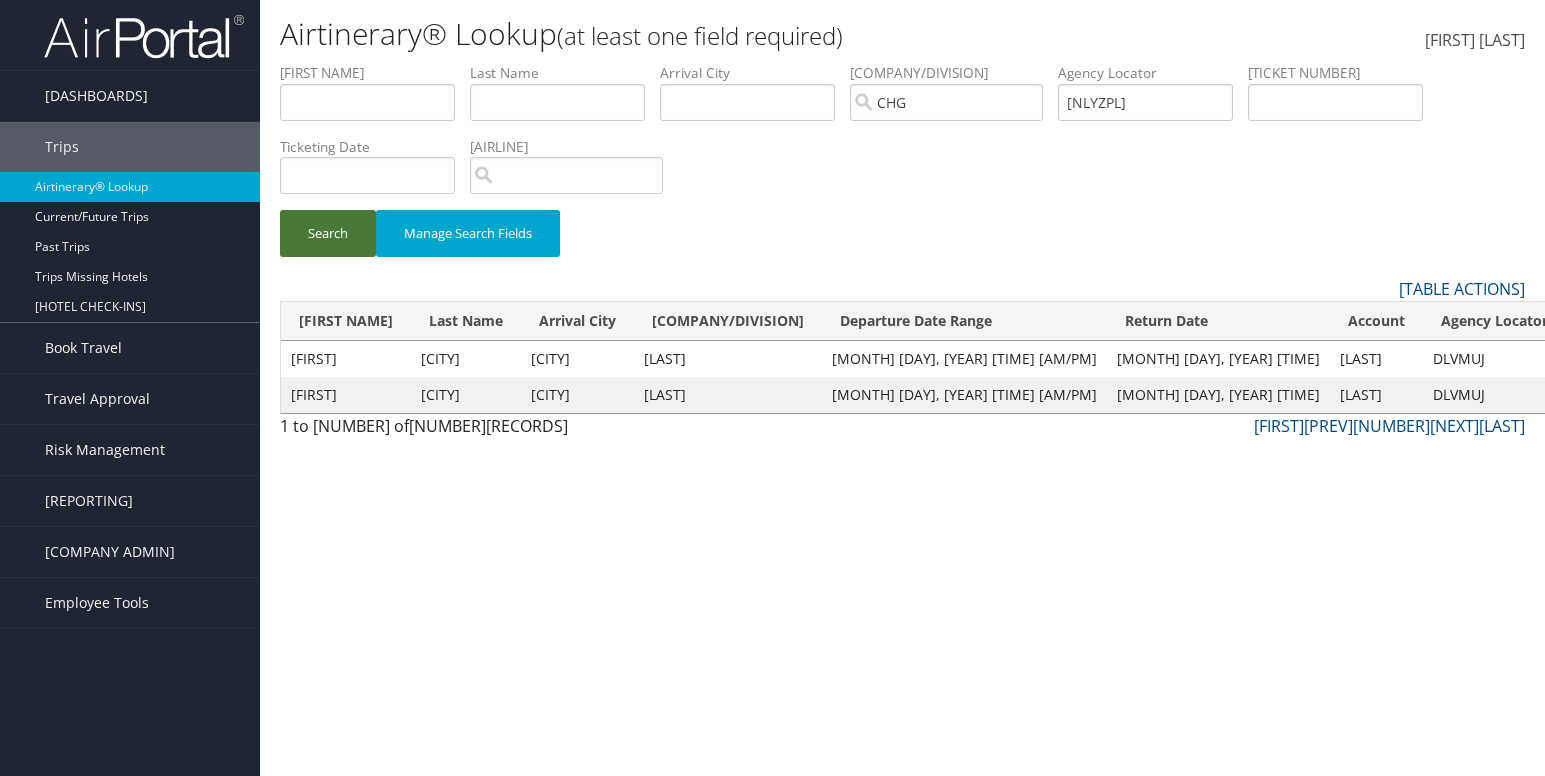 click on "Search" at bounding box center (328, 233) 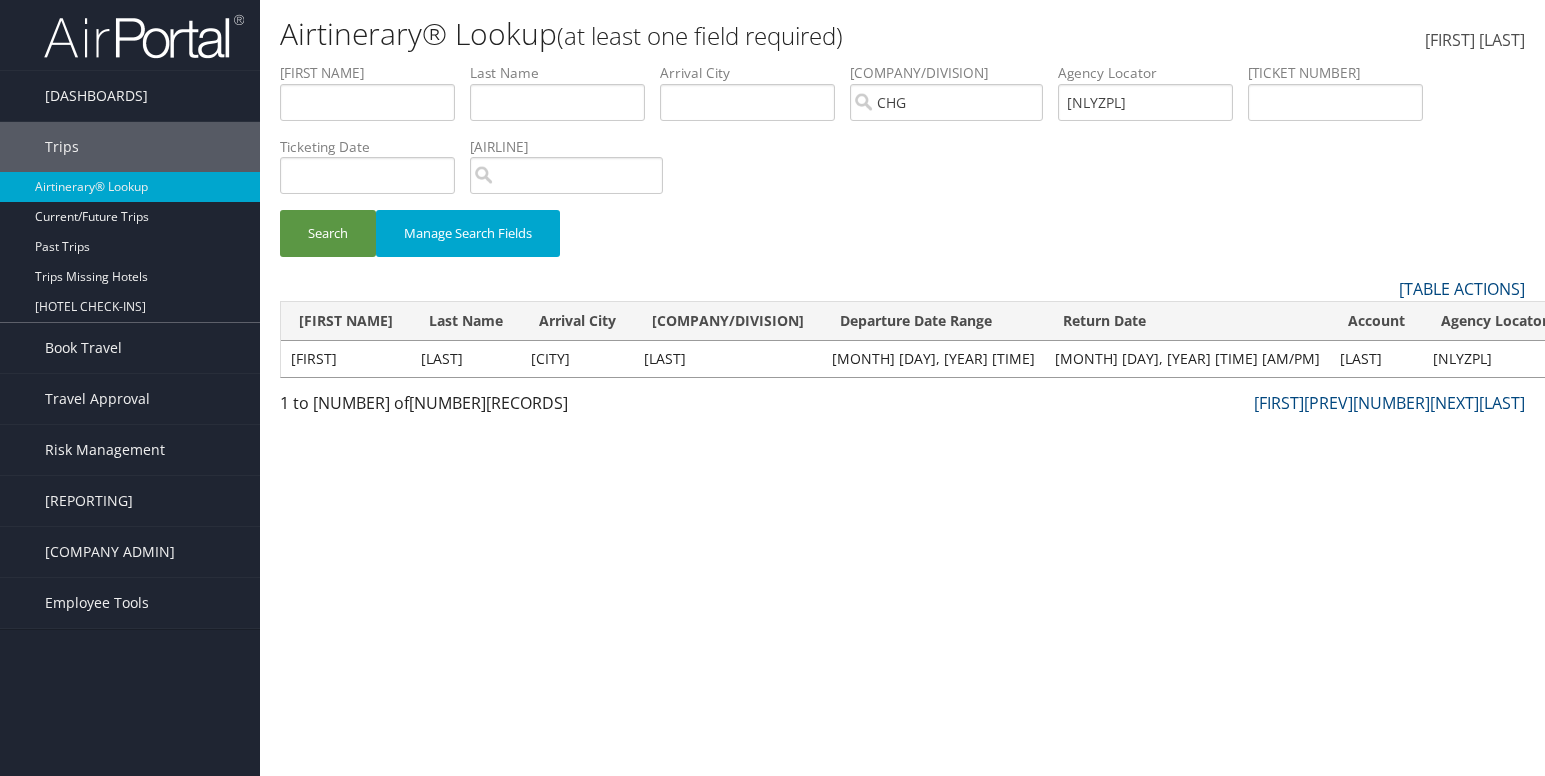 click on "View" at bounding box center (1591, 358) 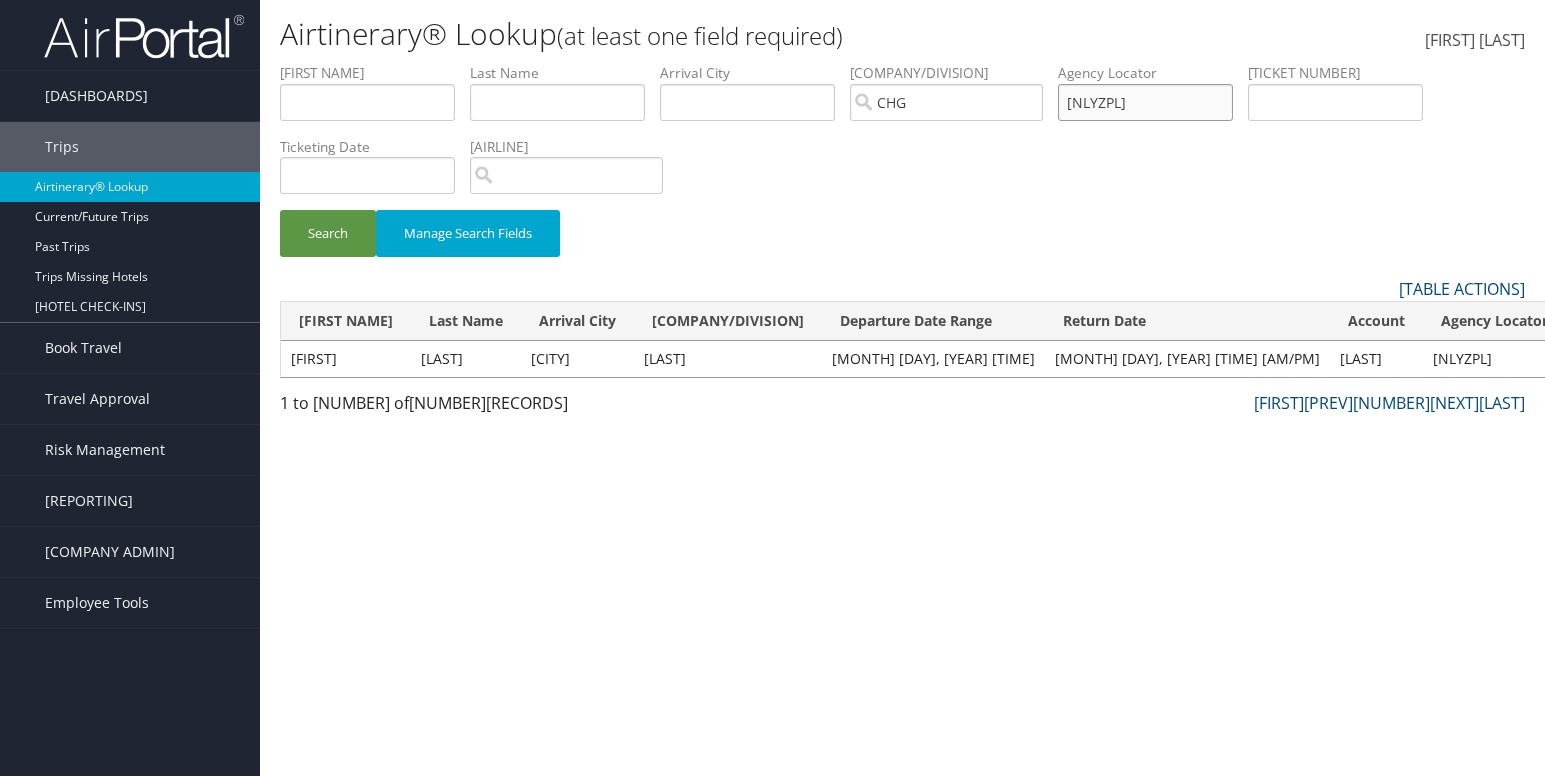 click on "NLYZPL" at bounding box center [367, 102] 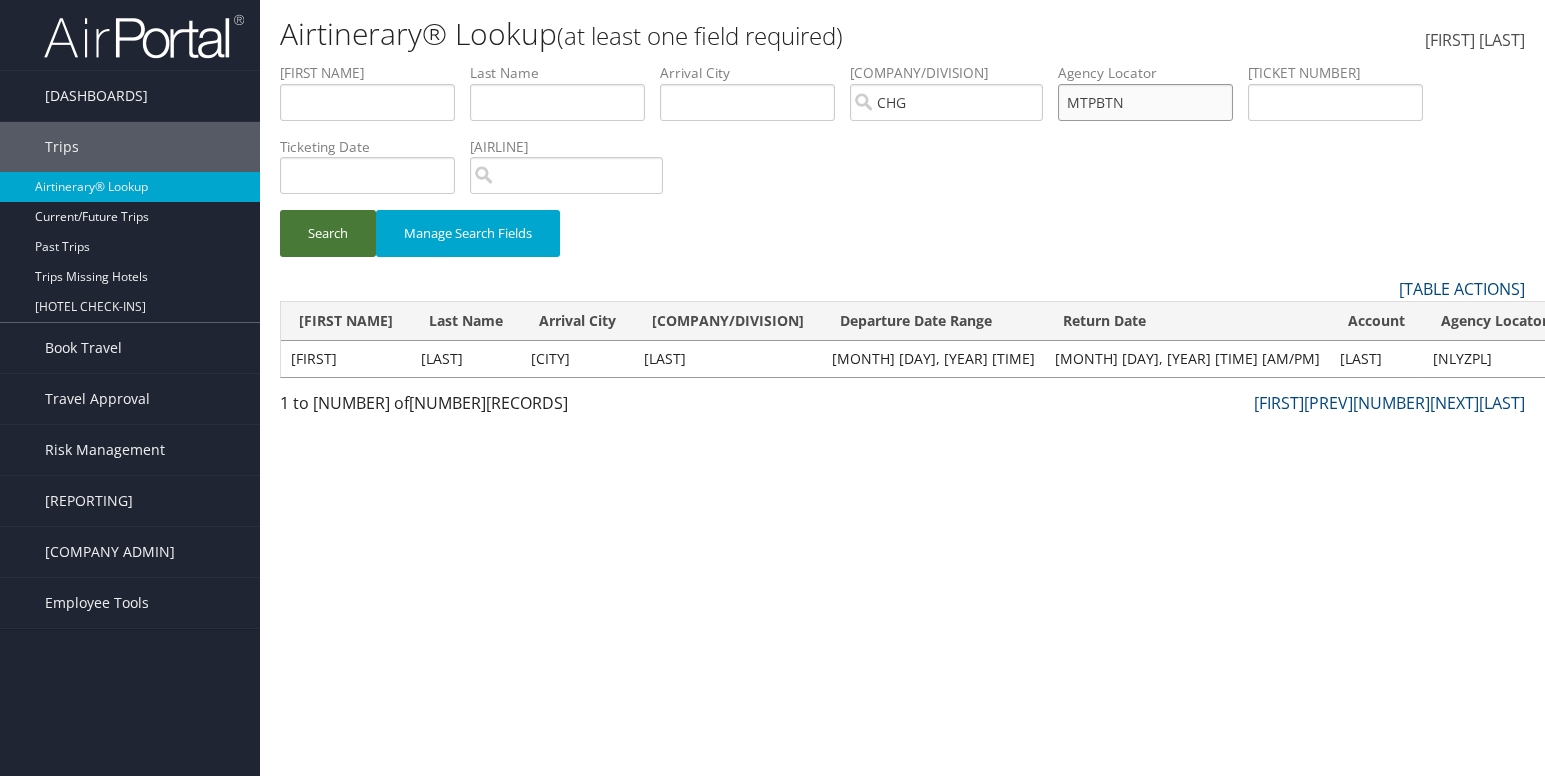 type on "MTPBTN" 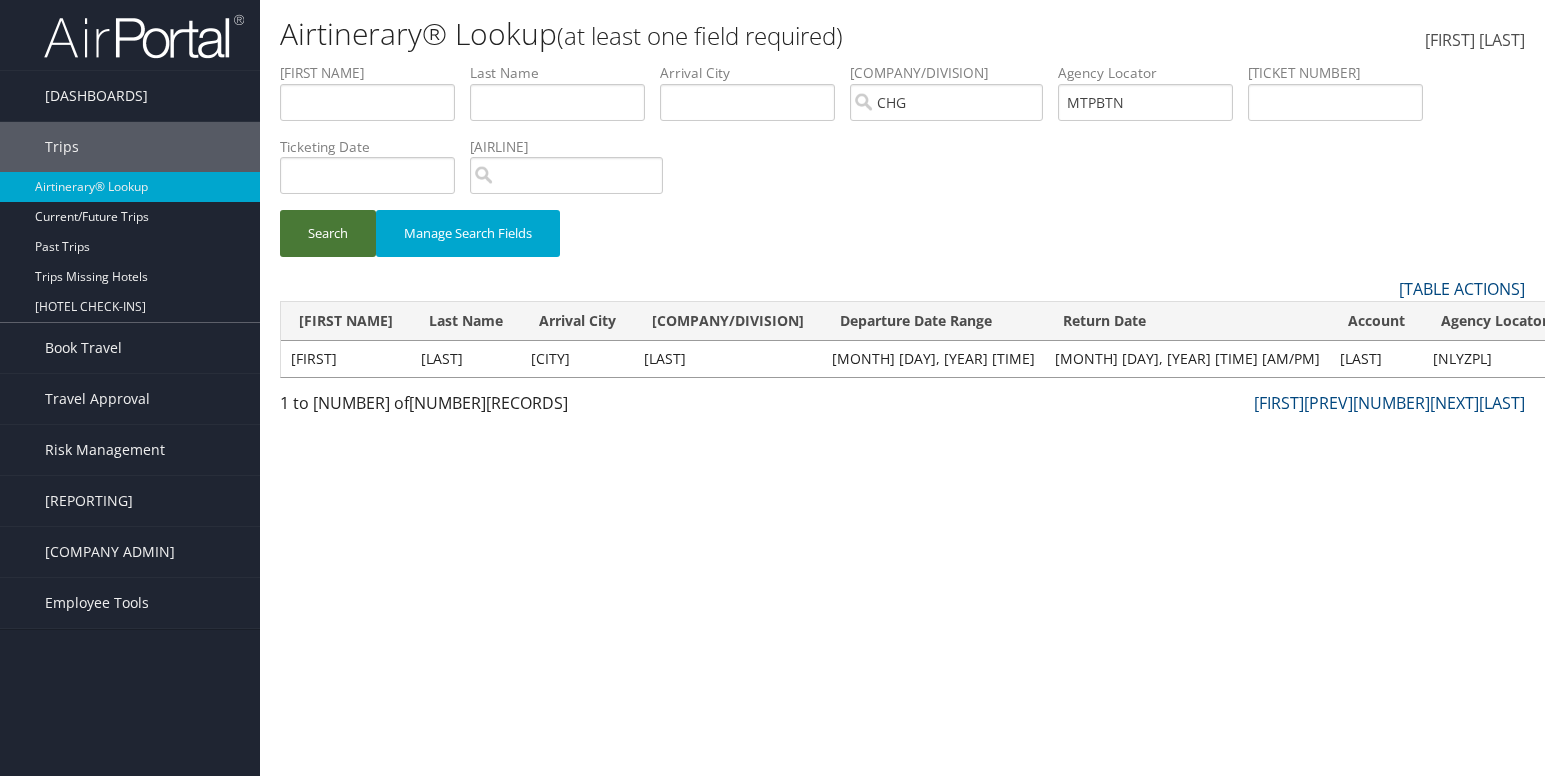click on "Search" at bounding box center [328, 233] 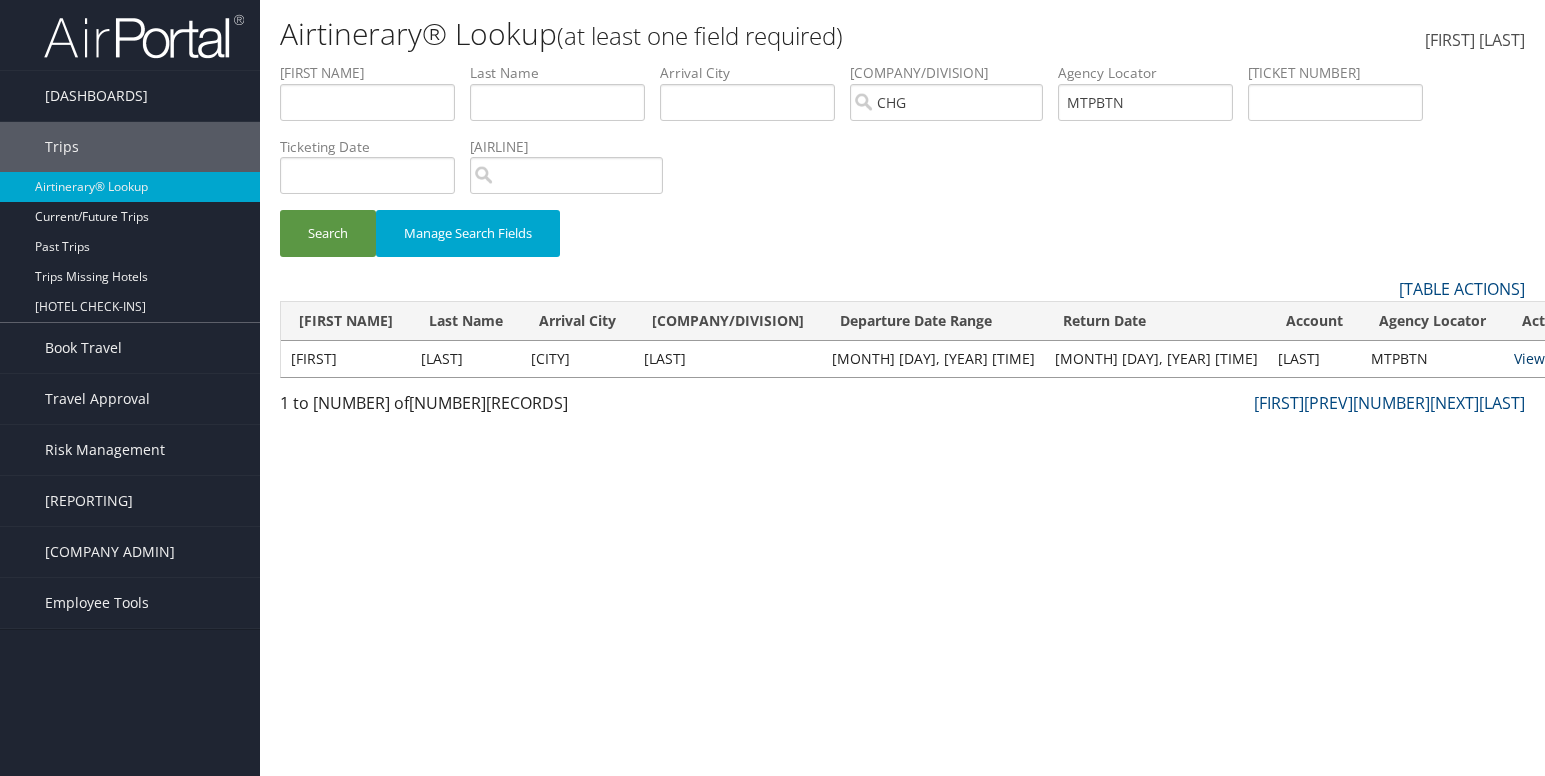 click on "View" at bounding box center (1529, 358) 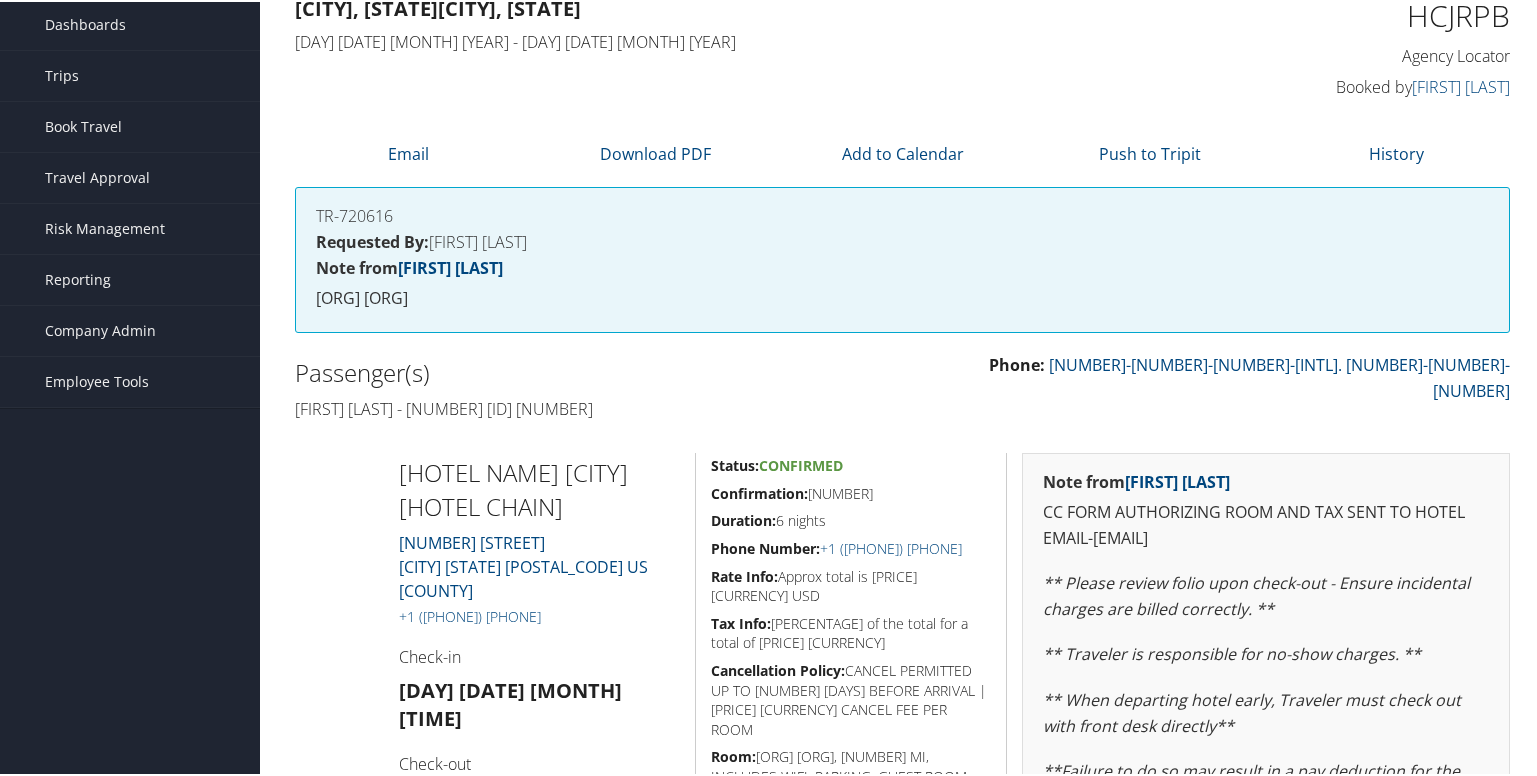 scroll, scrollTop: 0, scrollLeft: 0, axis: both 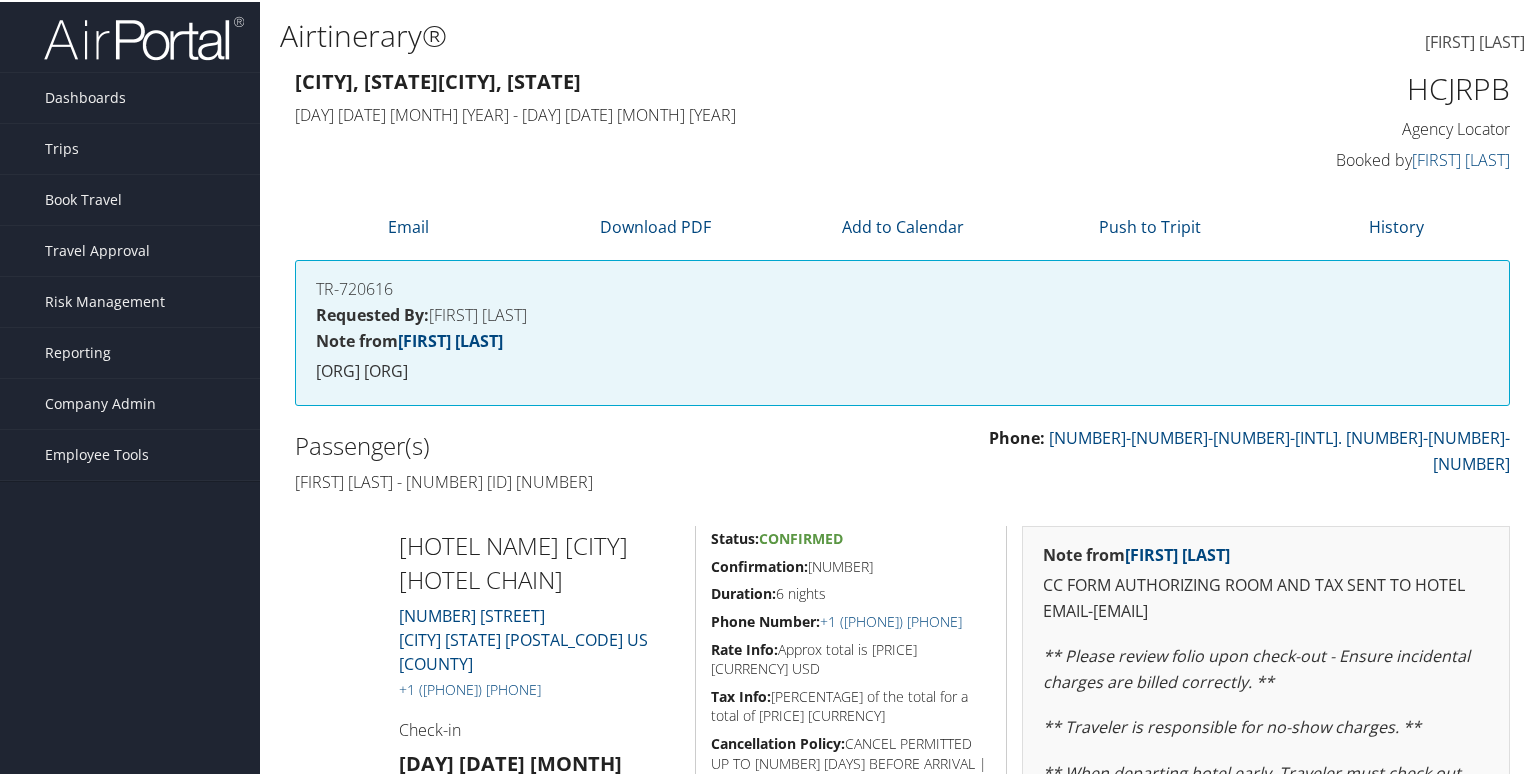 click on "HCJRPB" at bounding box center (1369, 87) 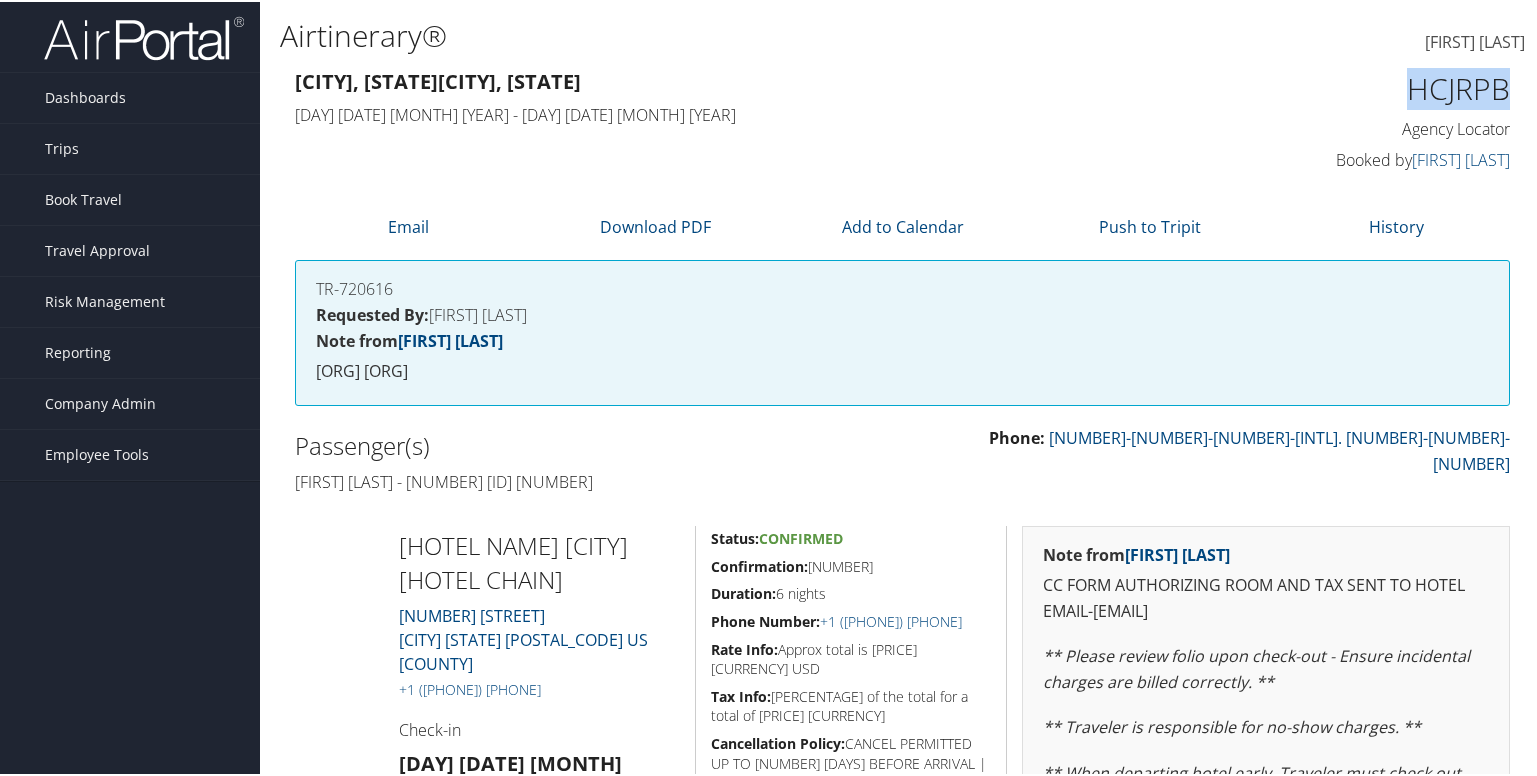 click on "HCJRPB" at bounding box center [1369, 87] 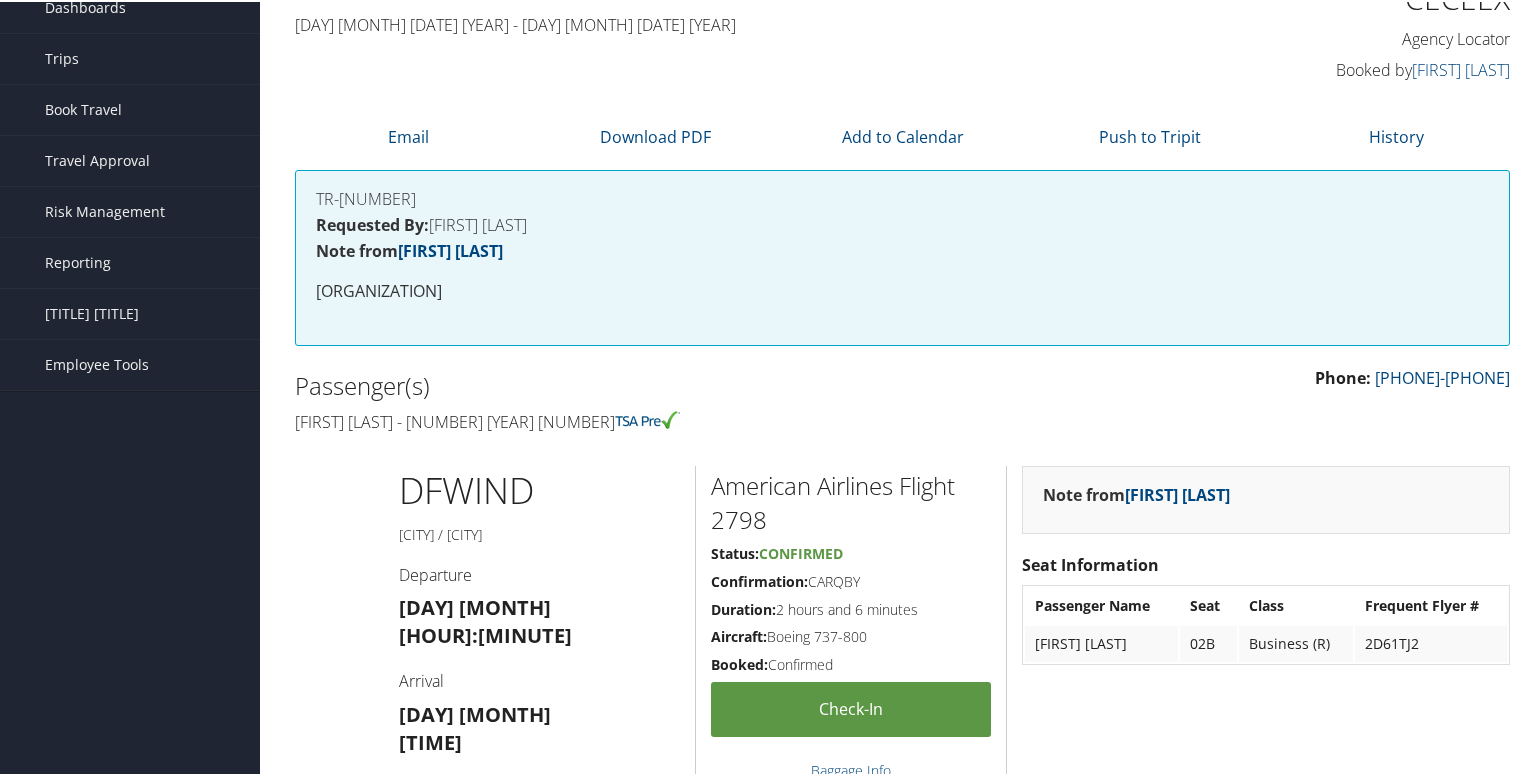 scroll, scrollTop: 0, scrollLeft: 0, axis: both 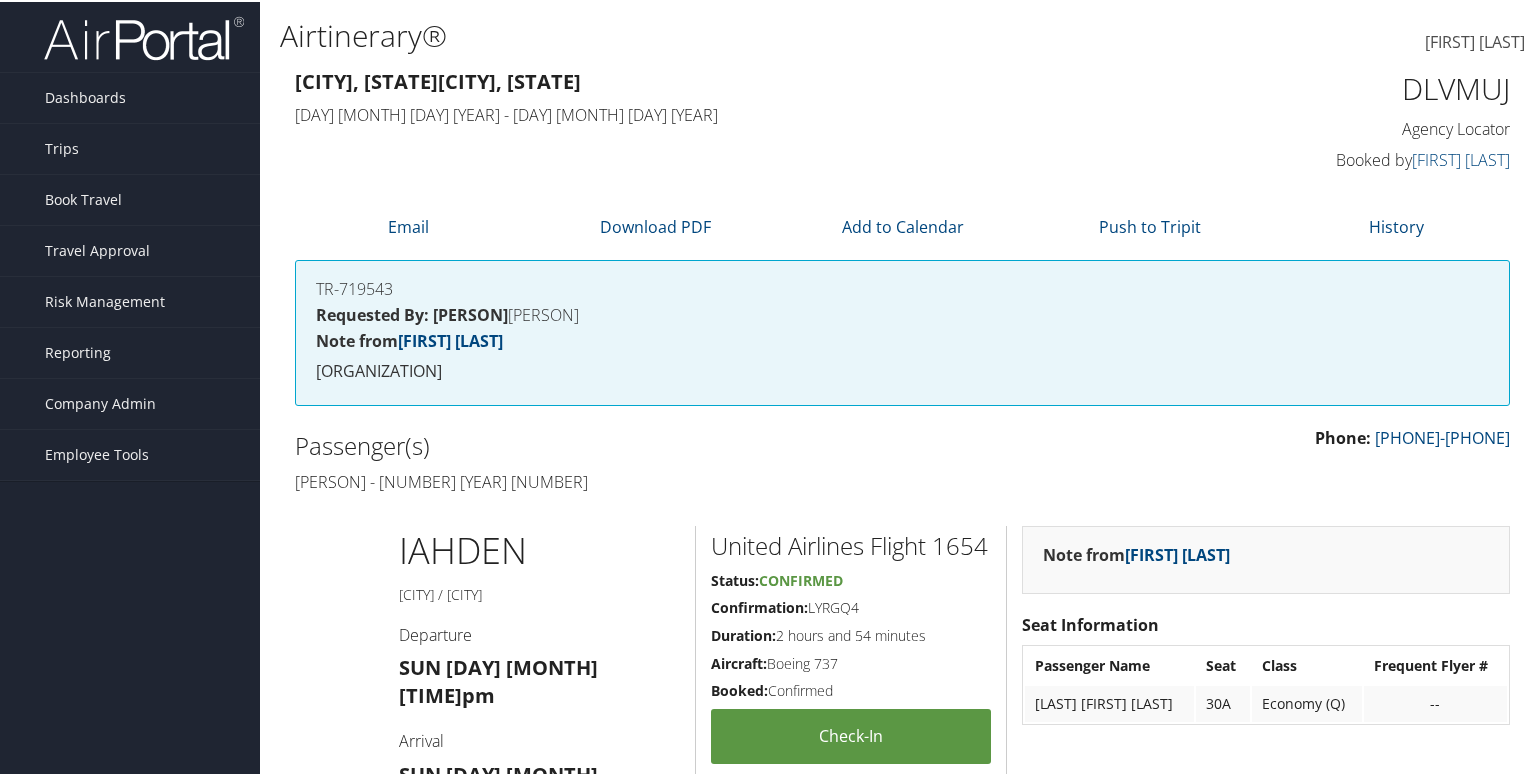 click on "Note from [PERSON]" at bounding box center [902, 339] 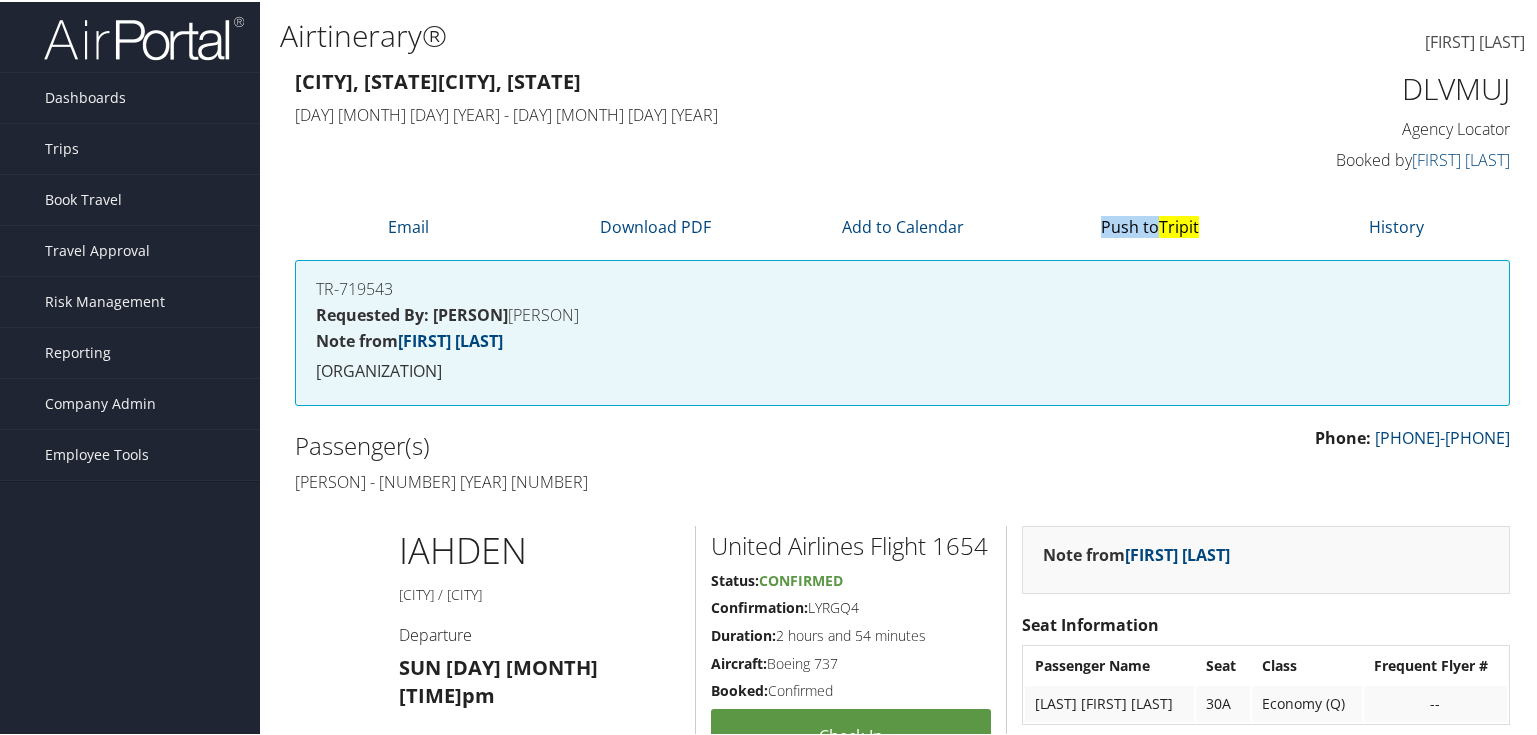 click on "[CITY], [STATE]  [CITY], [STATE]        [DAY] [MONTH] [DAY] [YEAR] - [DAY] [MONTH] [DAY] [YEAR]" at bounding box center (747, 98) 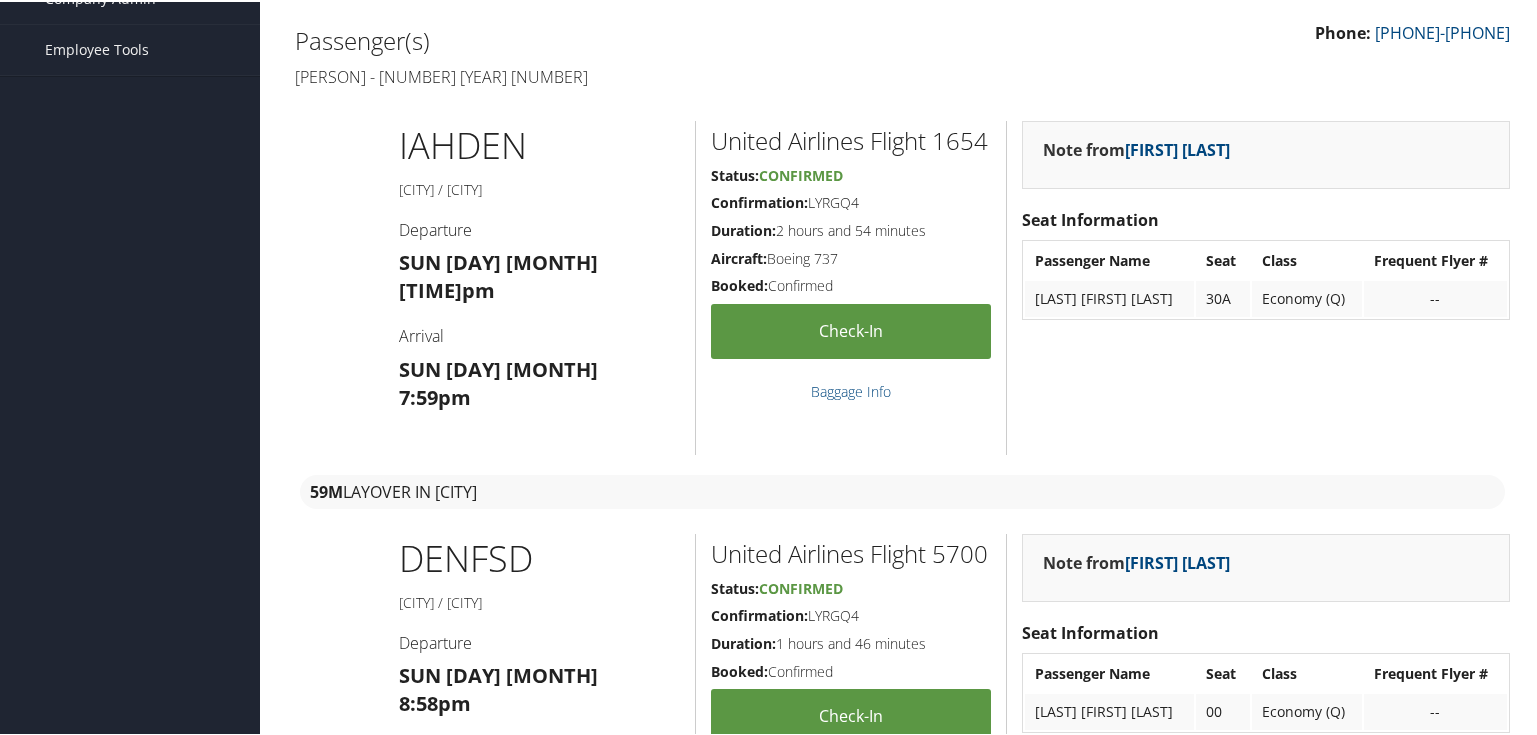 scroll, scrollTop: 403, scrollLeft: 0, axis: vertical 